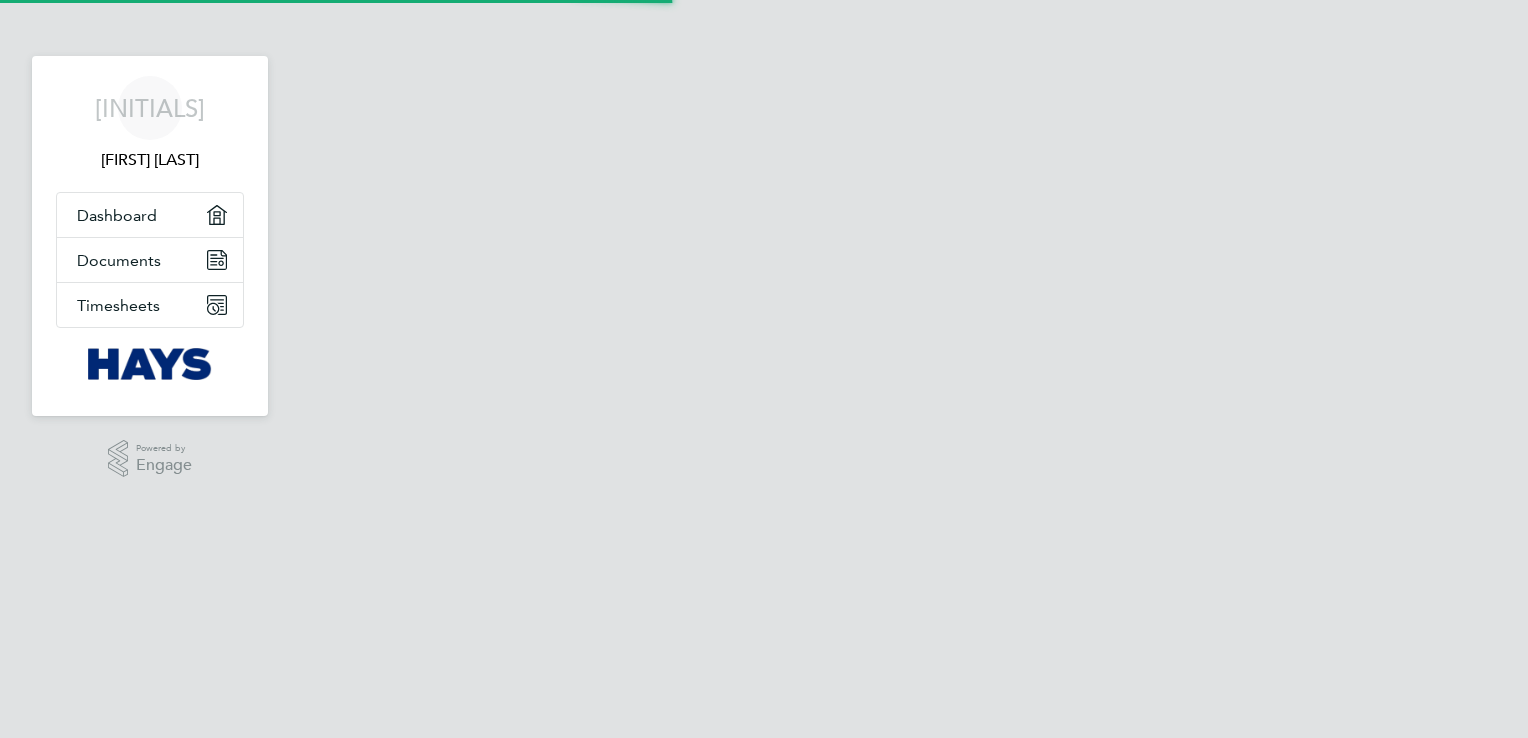 scroll, scrollTop: 0, scrollLeft: 0, axis: both 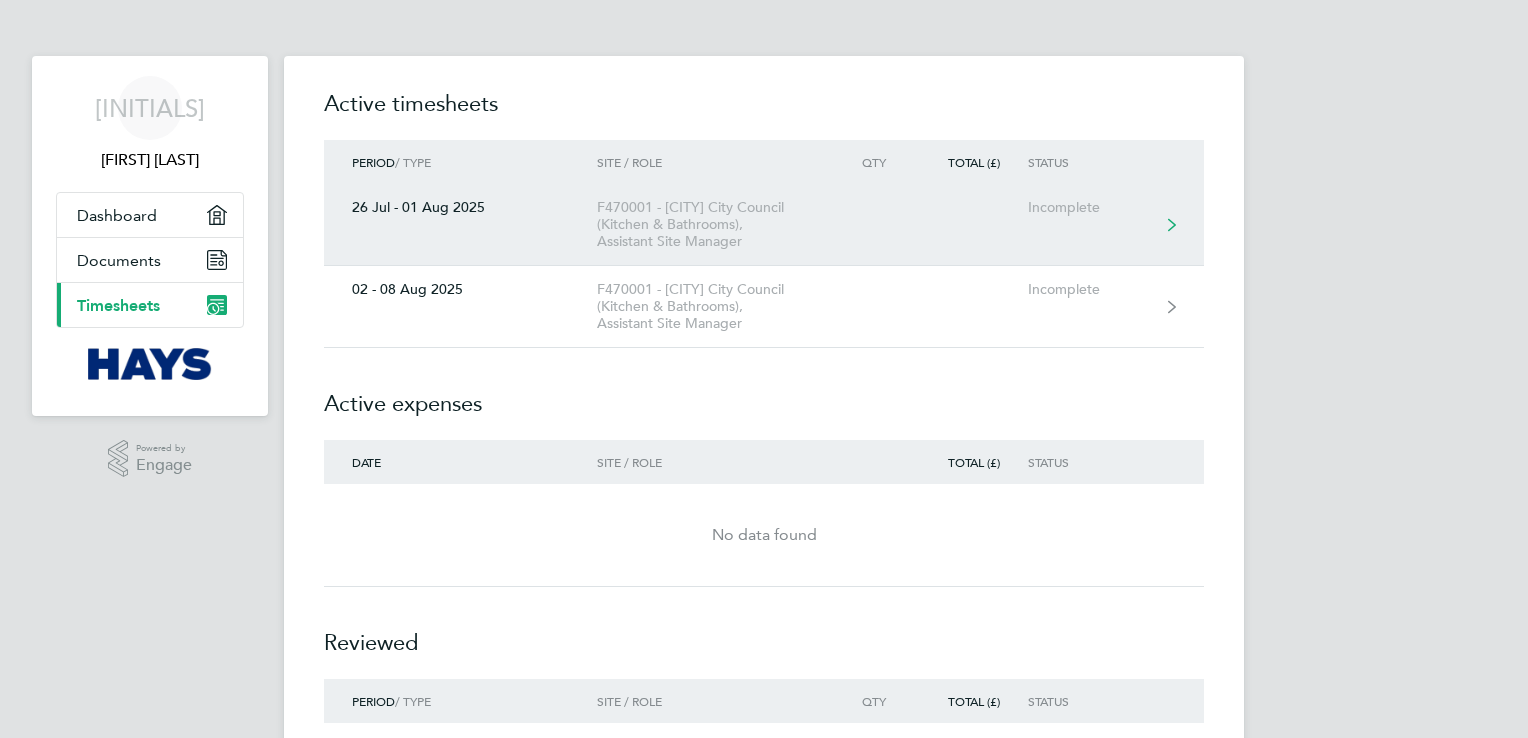 click on "F470001 - [CITY] City Council (Kitchen & Bathrooms), Assistant Site Manager" 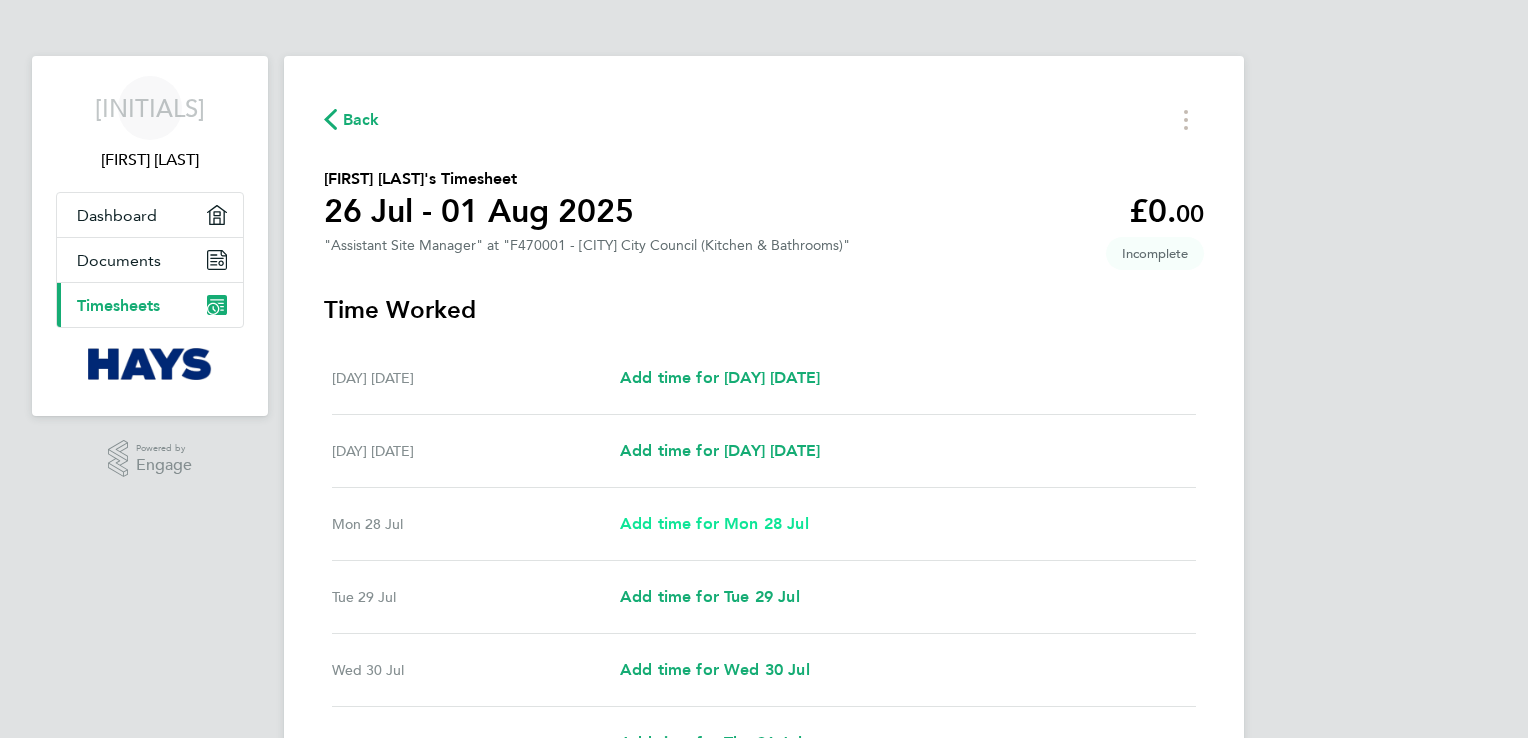 click on "Add time for Mon 28 Jul" at bounding box center [714, 523] 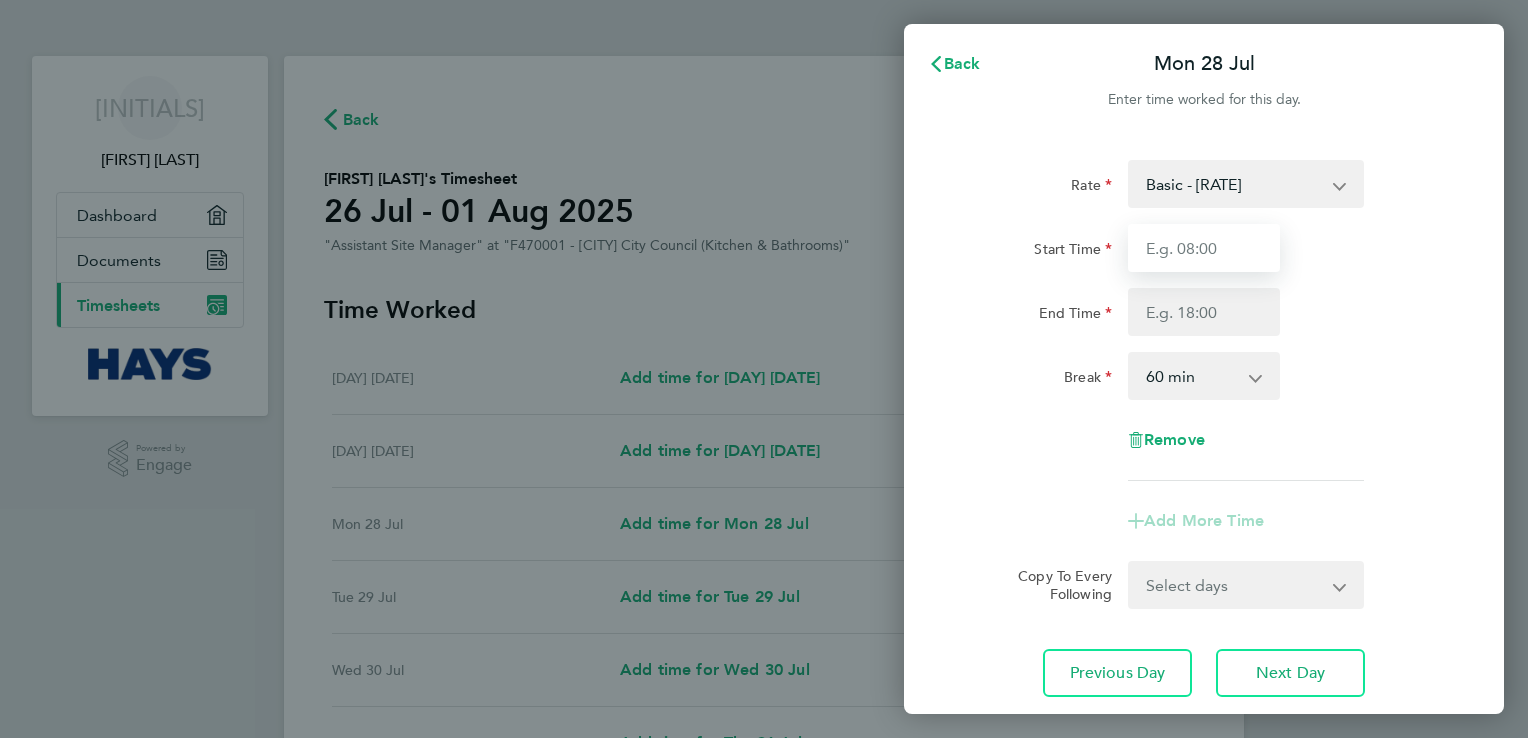 click on "Start Time" at bounding box center (1204, 248) 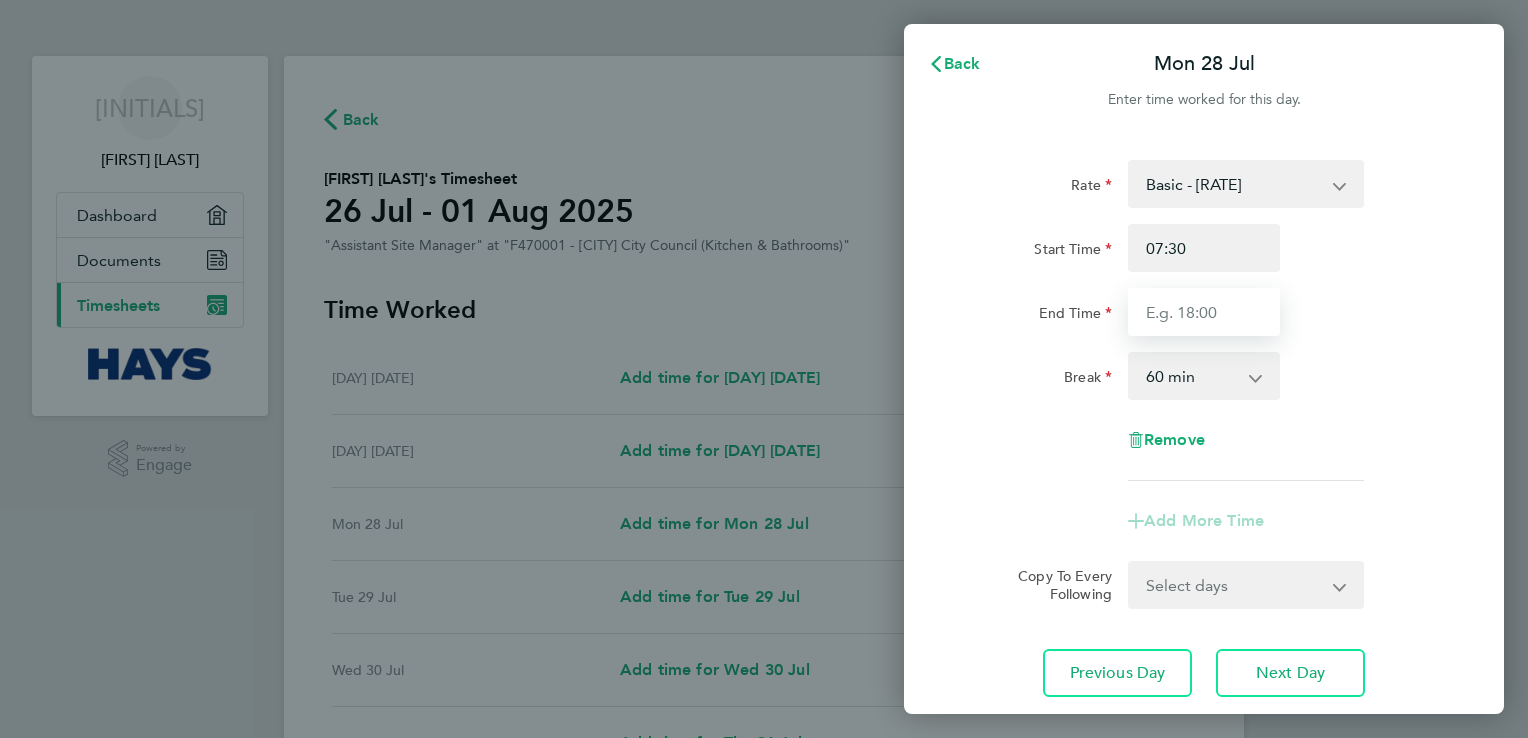 type on "16:30" 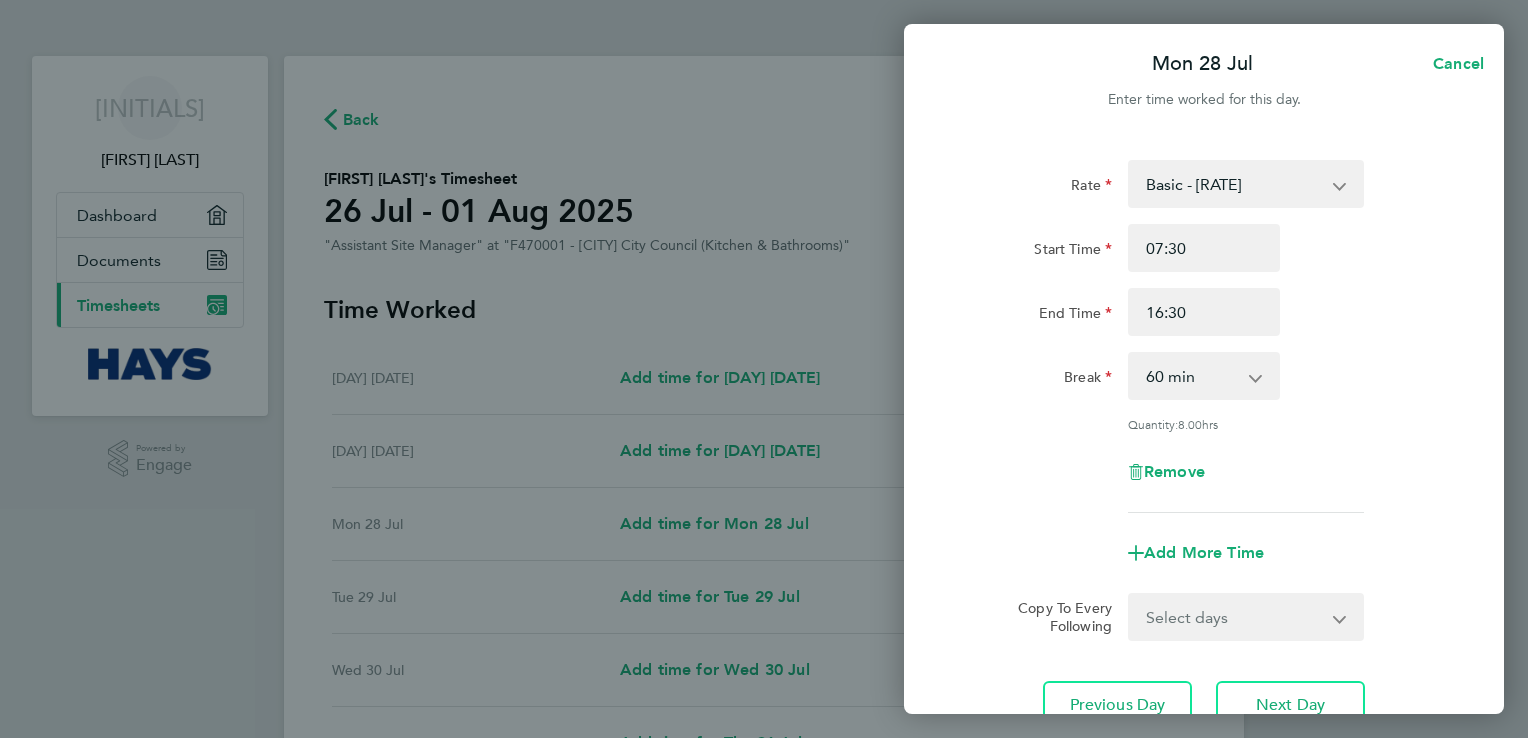 click on "0 min   15 min   30 min   45 min   60 min   75 min   90 min" at bounding box center (1192, 376) 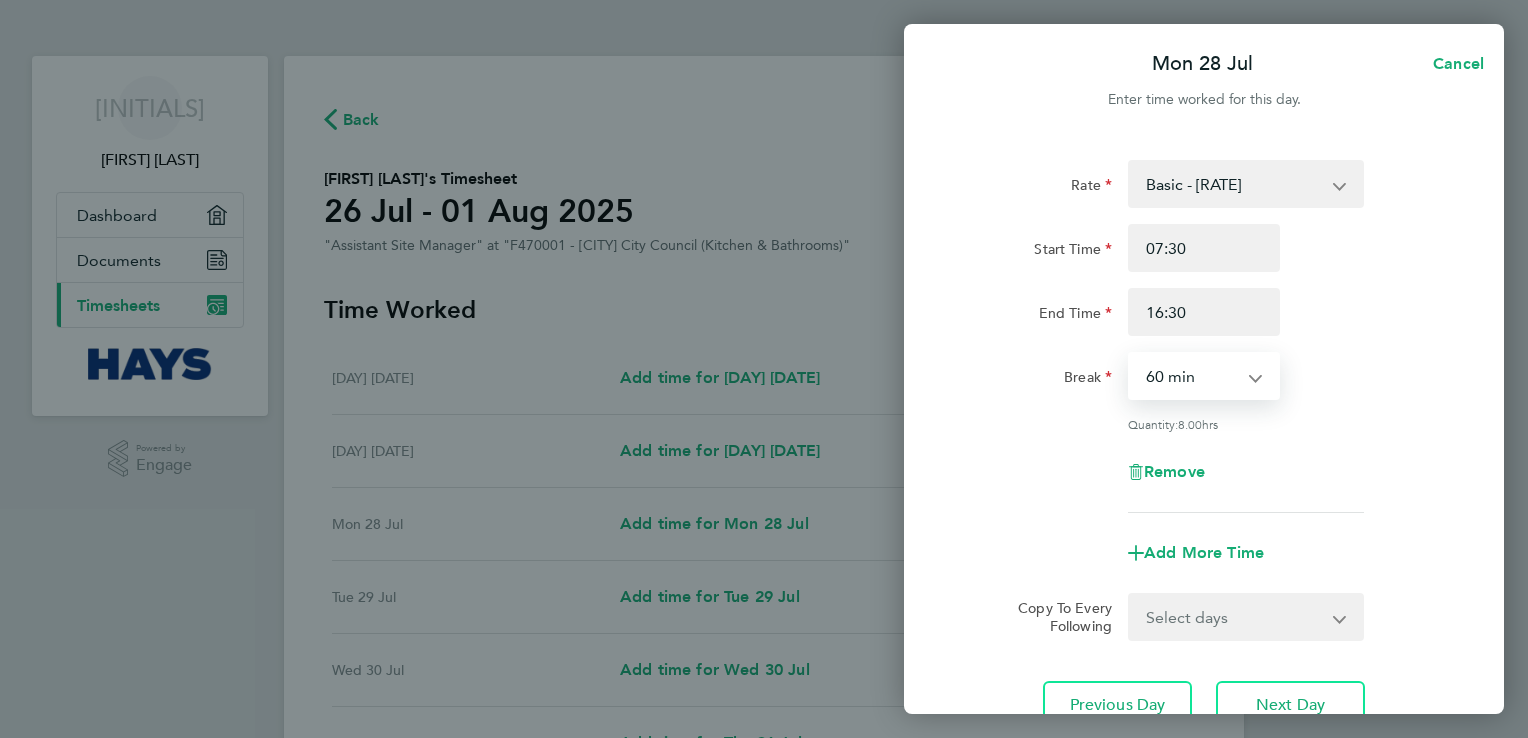 click on "0 min   15 min   30 min   45 min   60 min   75 min   90 min" at bounding box center [1192, 376] 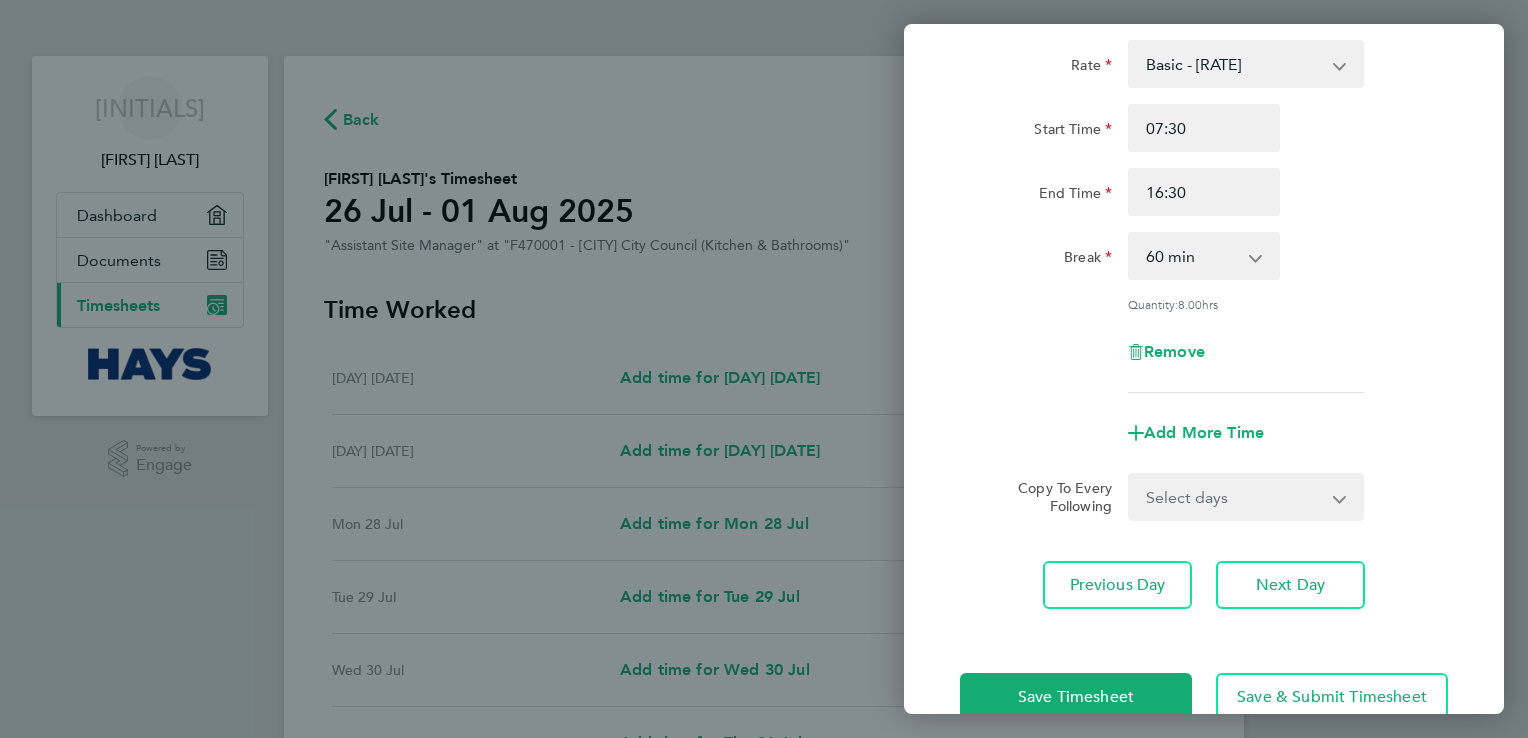 scroll, scrollTop: 164, scrollLeft: 0, axis: vertical 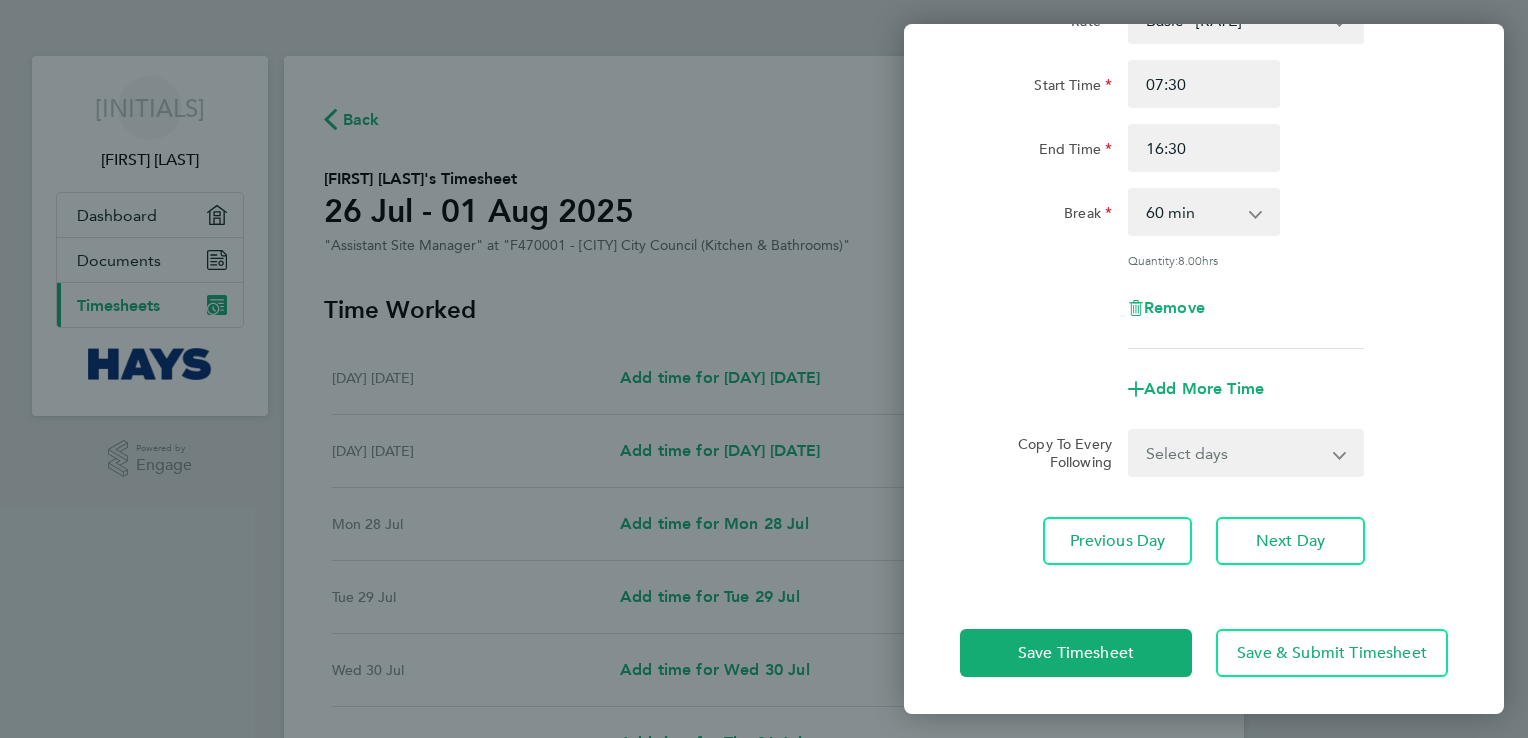 click on "Select days   Day   Tuesday   Wednesday   Thursday   Friday" at bounding box center [1235, 453] 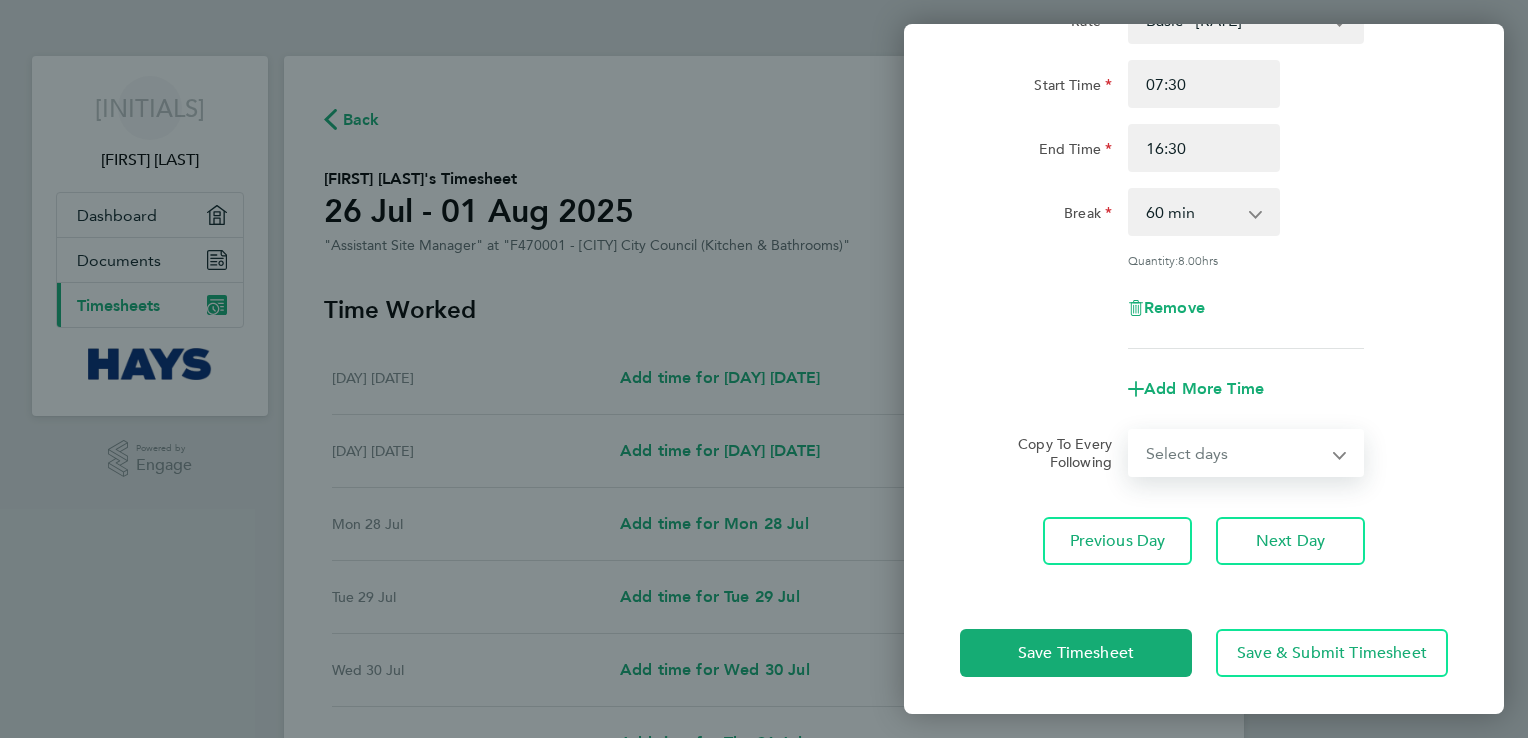 select on "TUE" 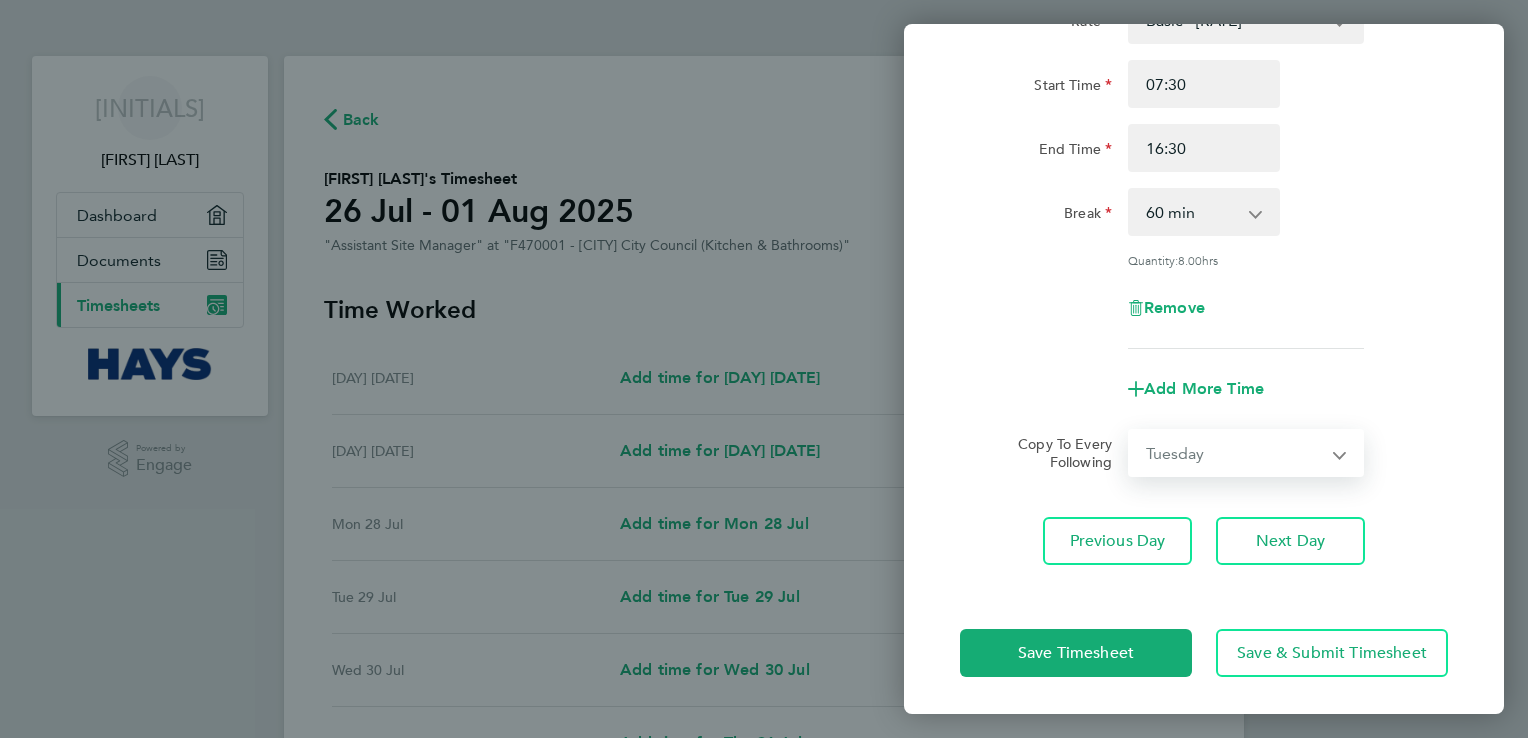 click on "Select days   Day   Tuesday   Wednesday   Thursday   Friday" at bounding box center [1235, 453] 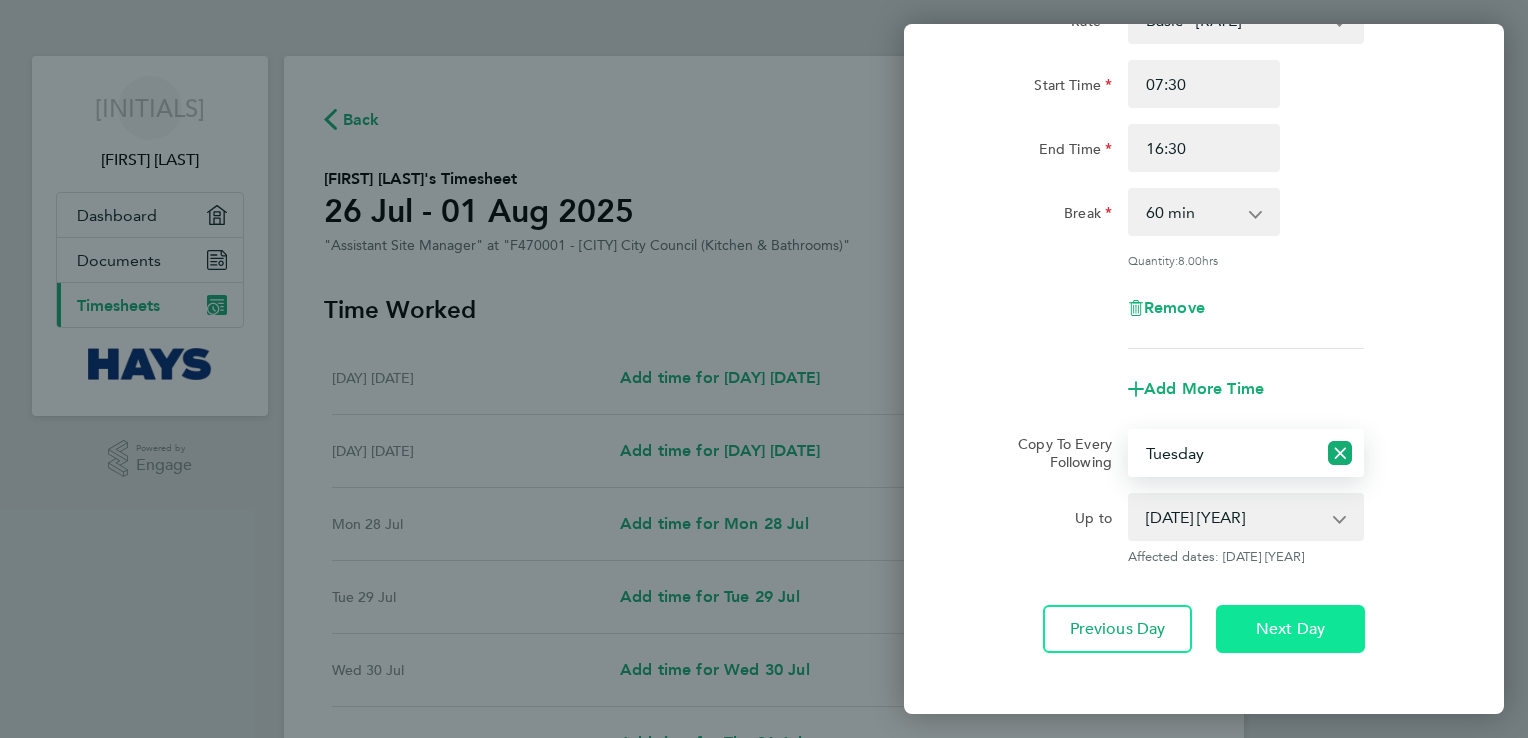 click on "Next Day" 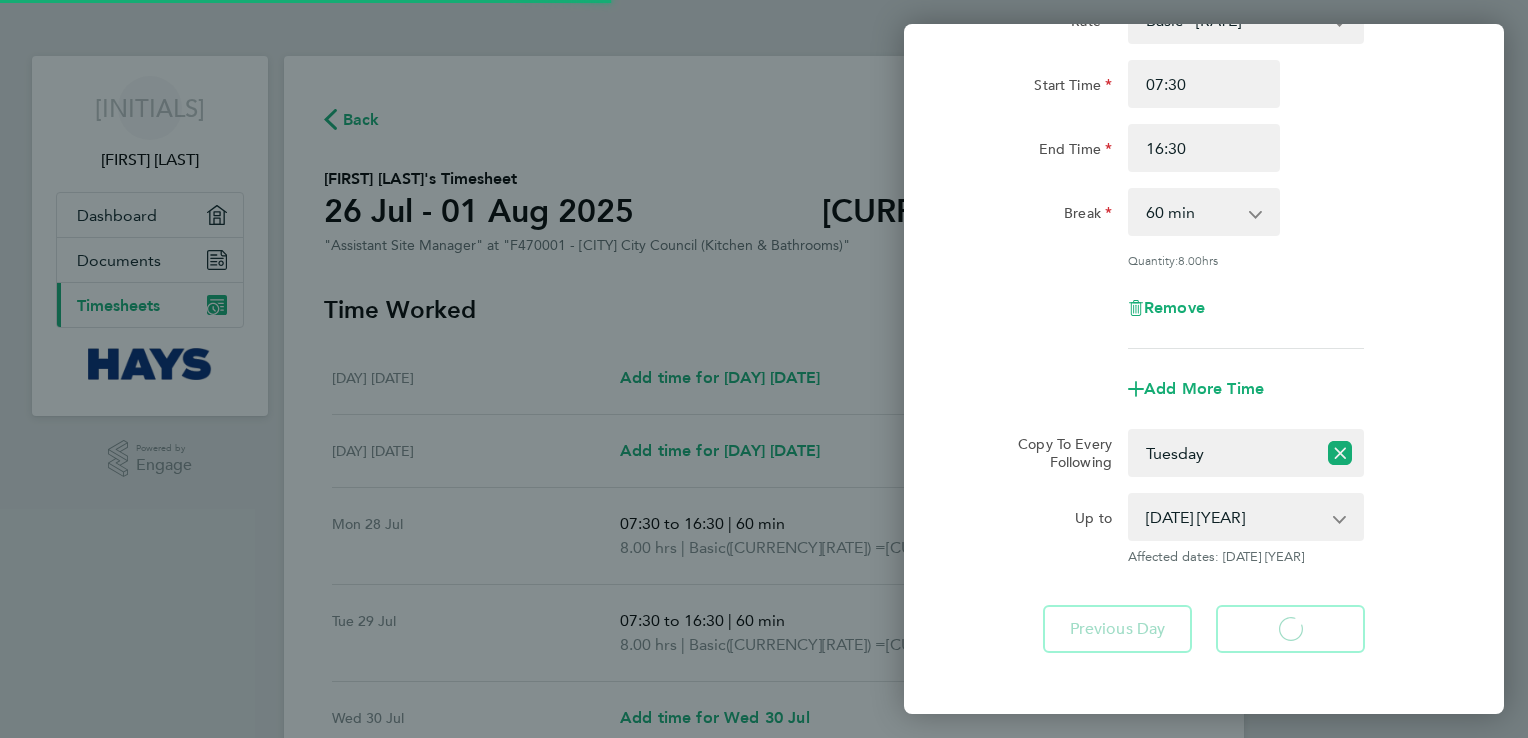 select on "60" 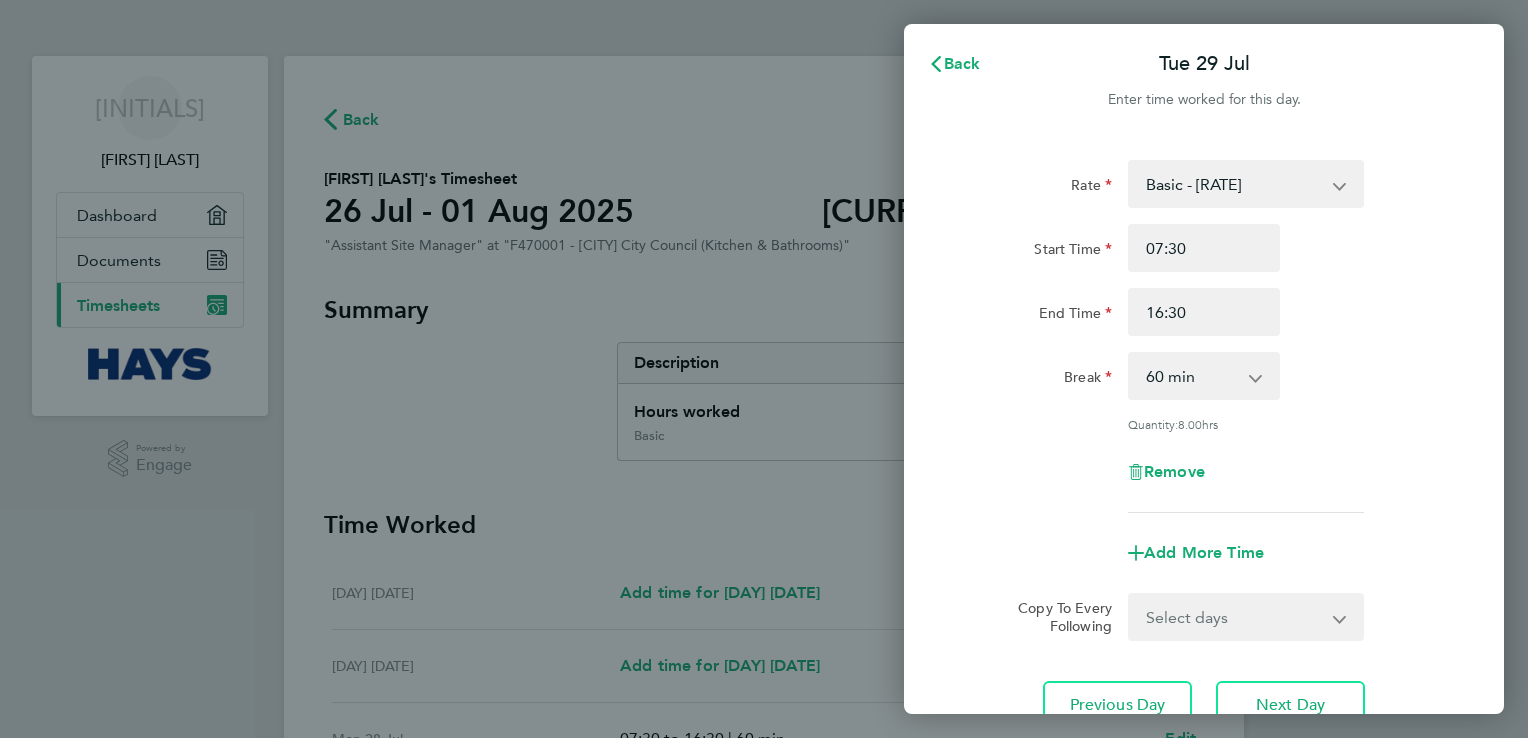 click on "Rate  Basic - [RATE]   Overtime - [RATE]
Start Time [TIME] End Time [TIME] Break  0 min   15 min   30 min   45 min   60 min   75 min   90 min
Quantity:  [QUANTITY]  hrs
Remove
Add More Time  Copy To Every Following  Select days   Day   Wednesday   Thursday   Friday" 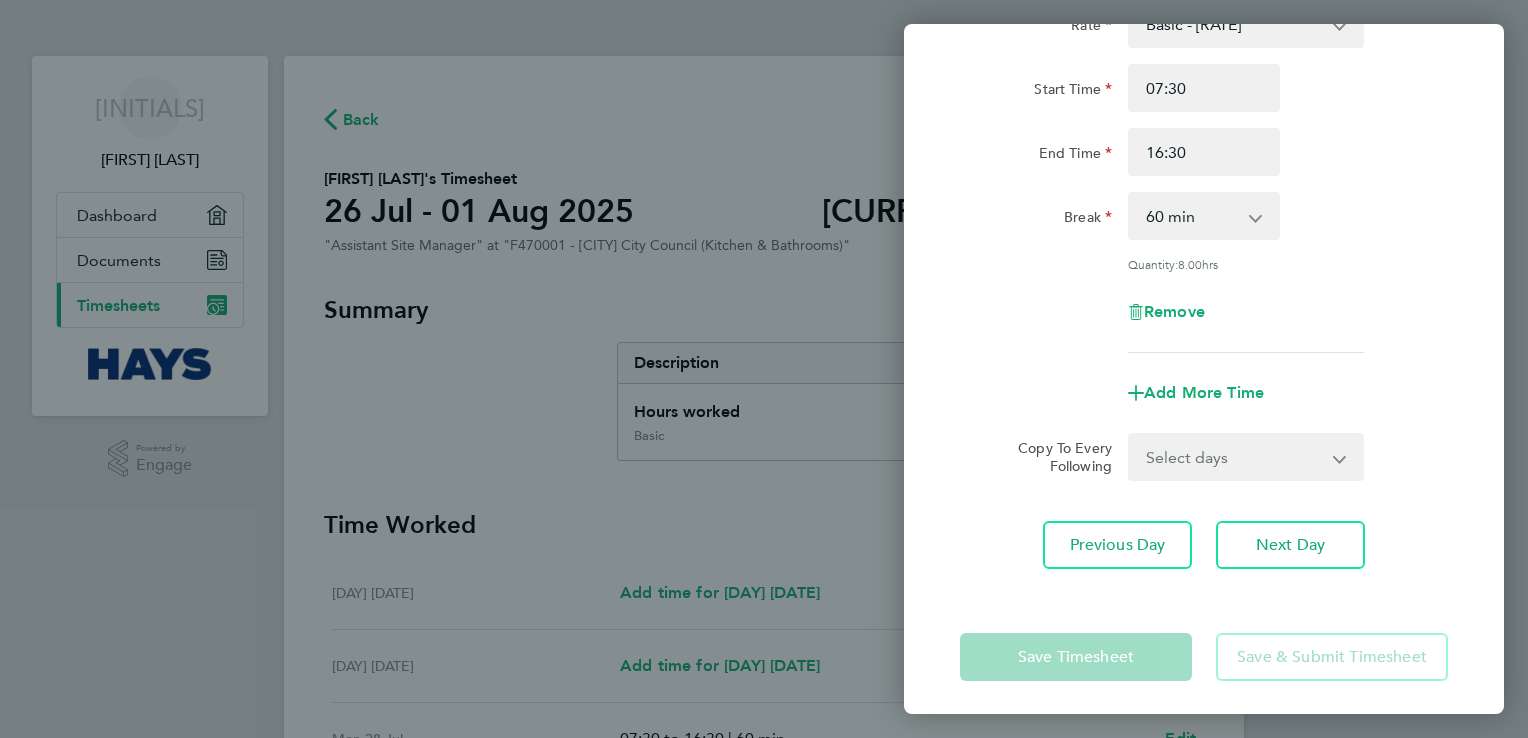 scroll, scrollTop: 164, scrollLeft: 0, axis: vertical 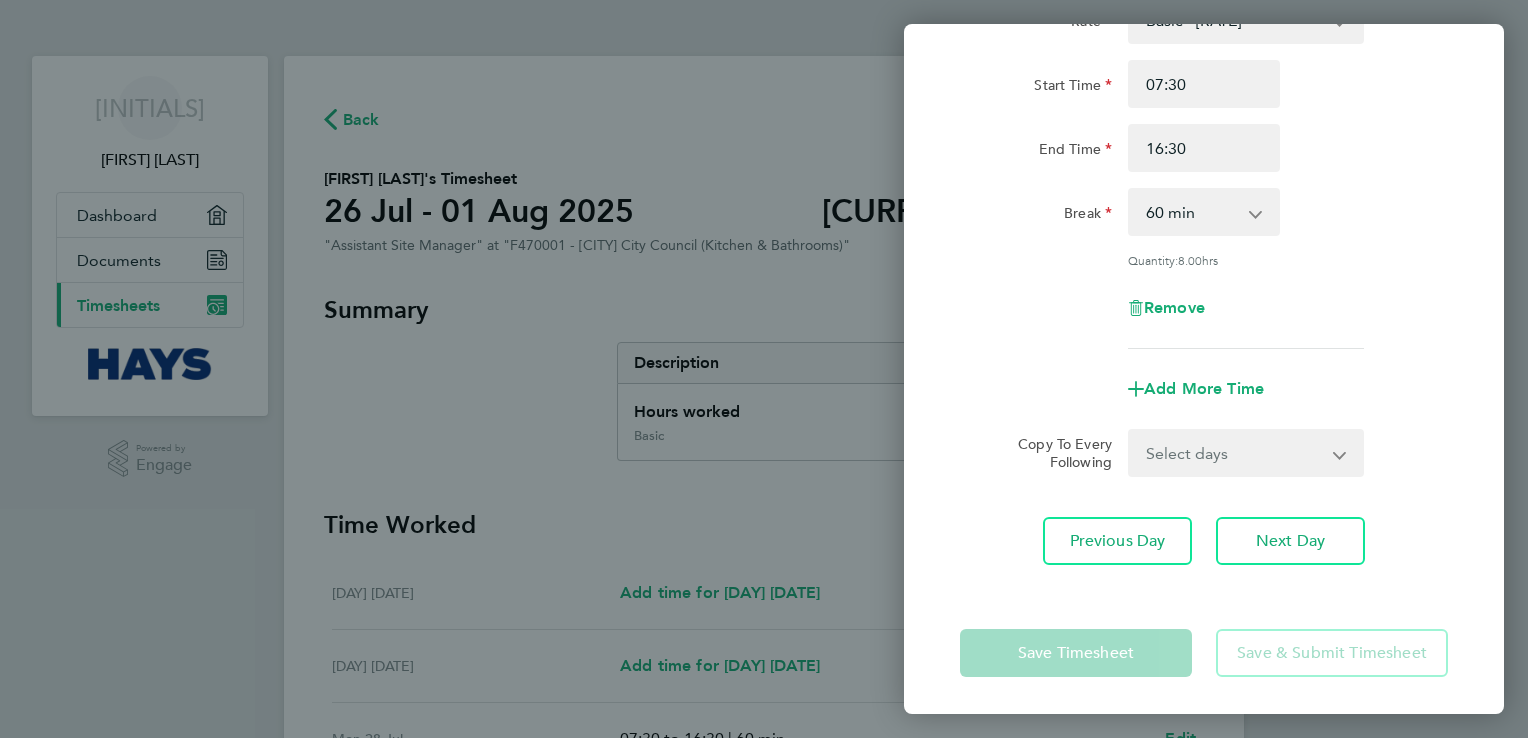 click 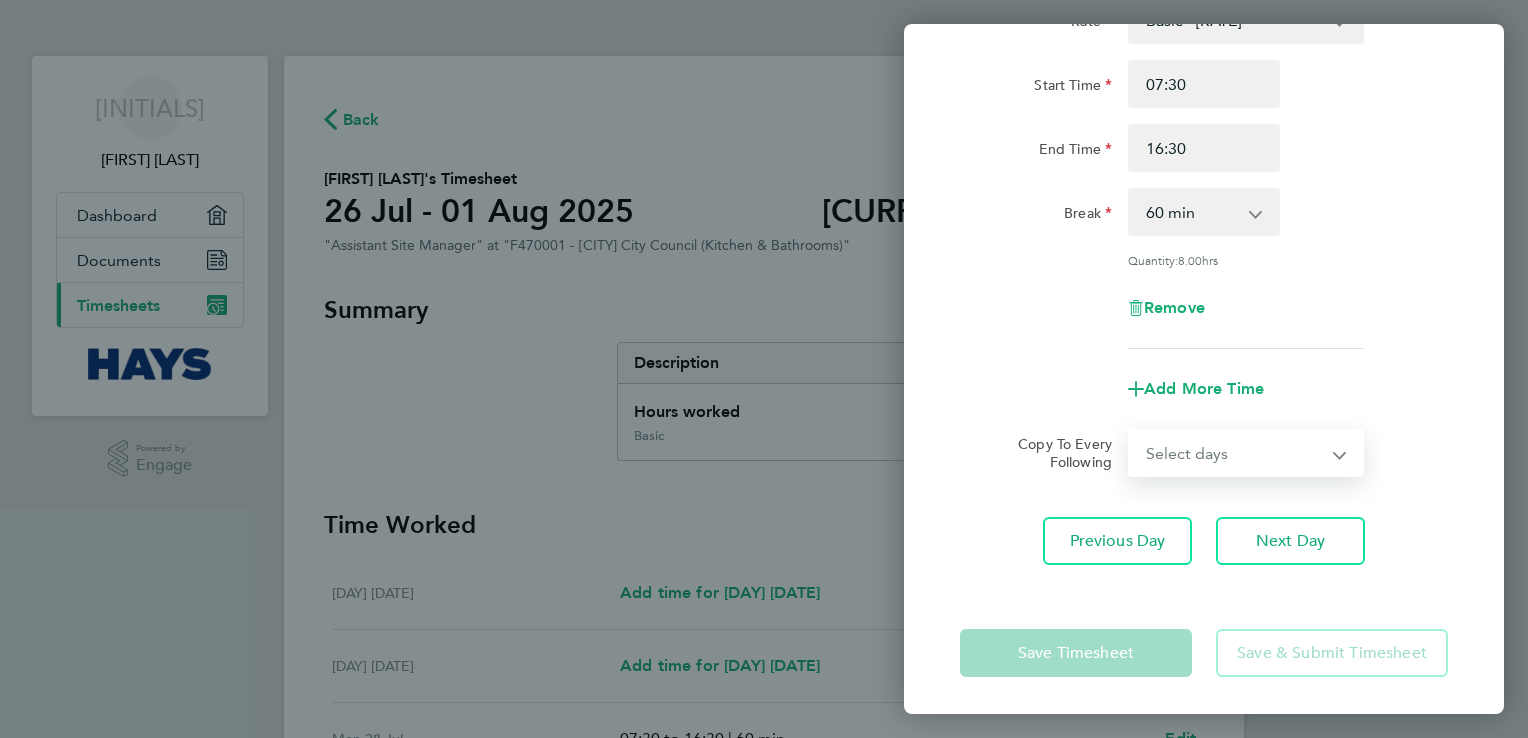 click on "Select days   Day   Wednesday   Thursday   Friday" at bounding box center (1235, 453) 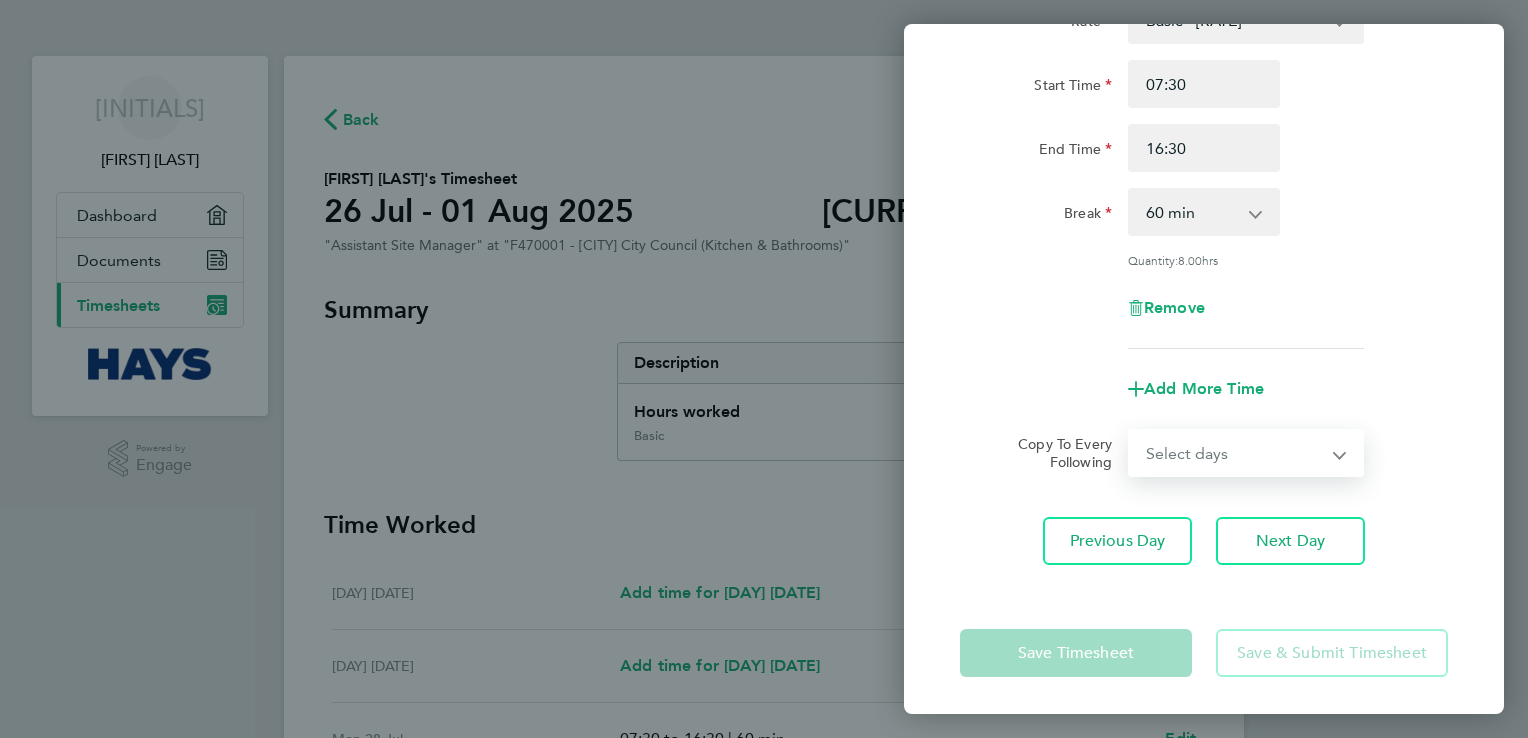 select on "WED" 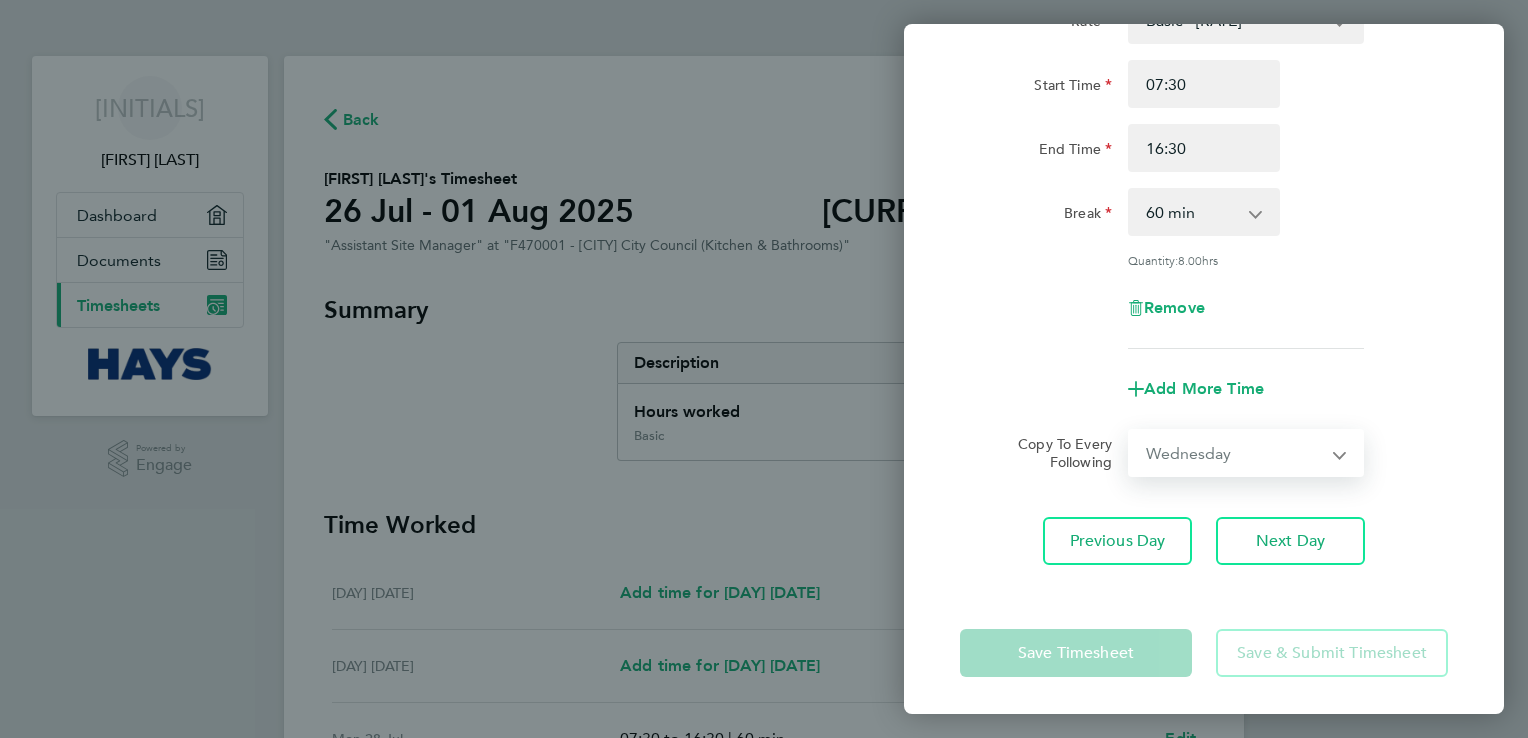 click on "Select days   Day   Wednesday   Thursday   Friday" at bounding box center [1235, 453] 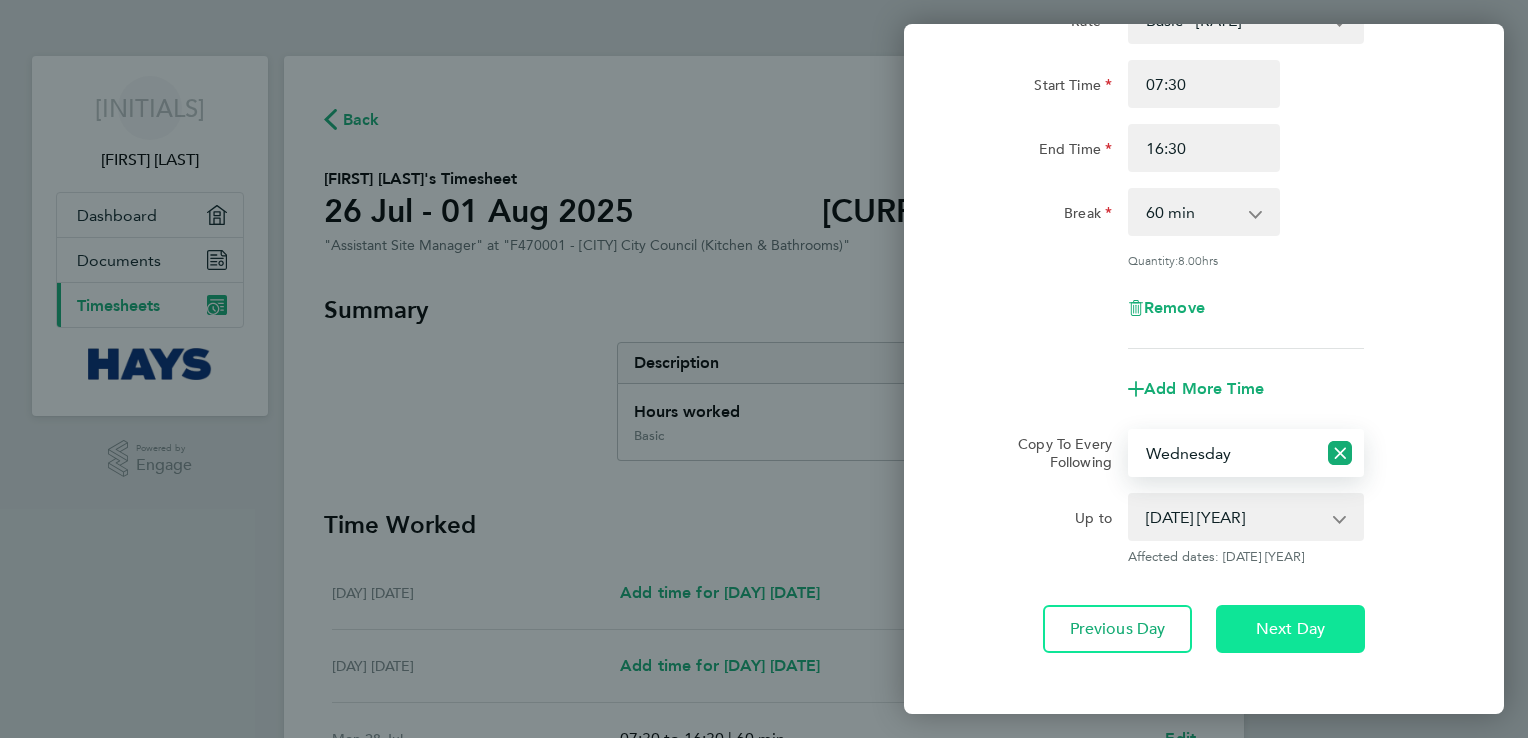click on "Next Day" 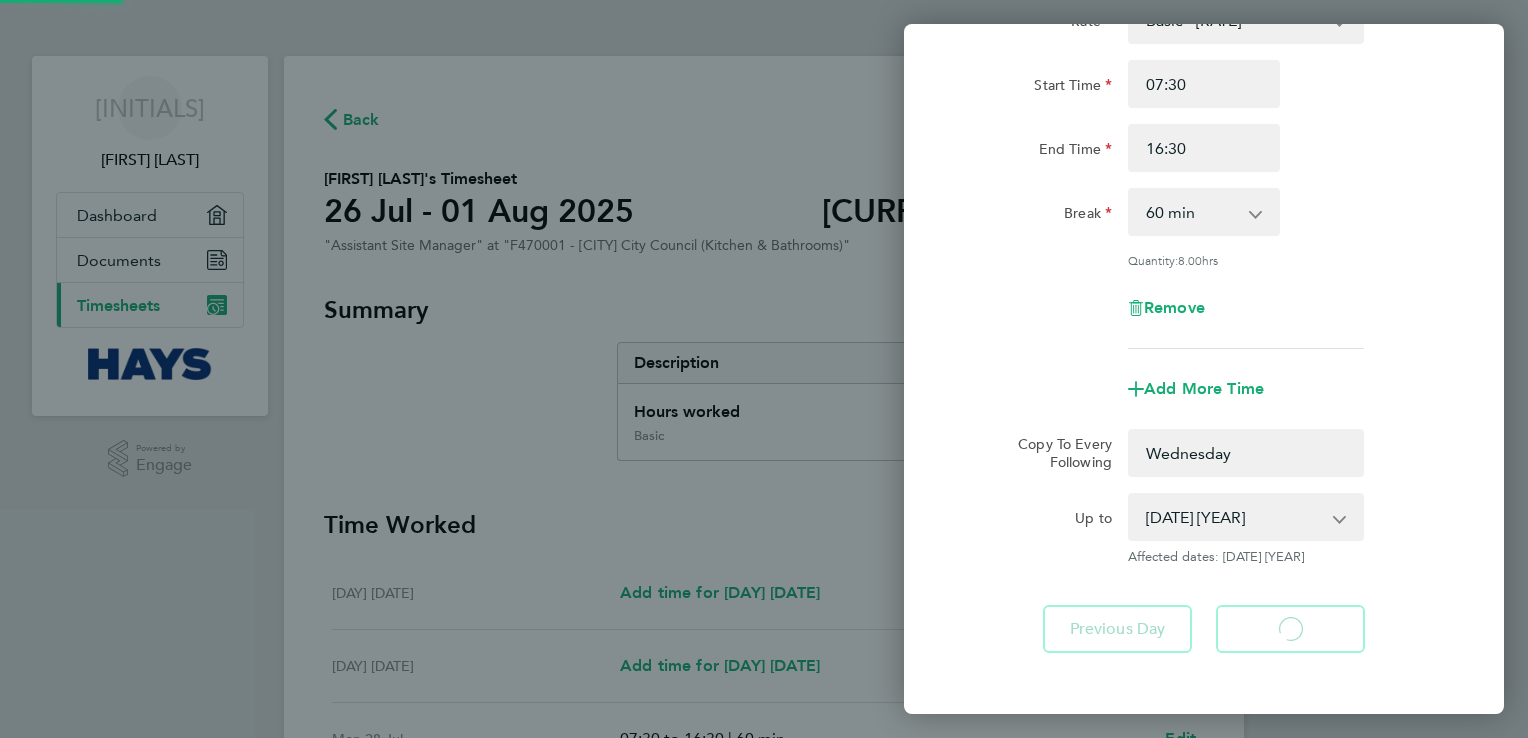 select on "0: null" 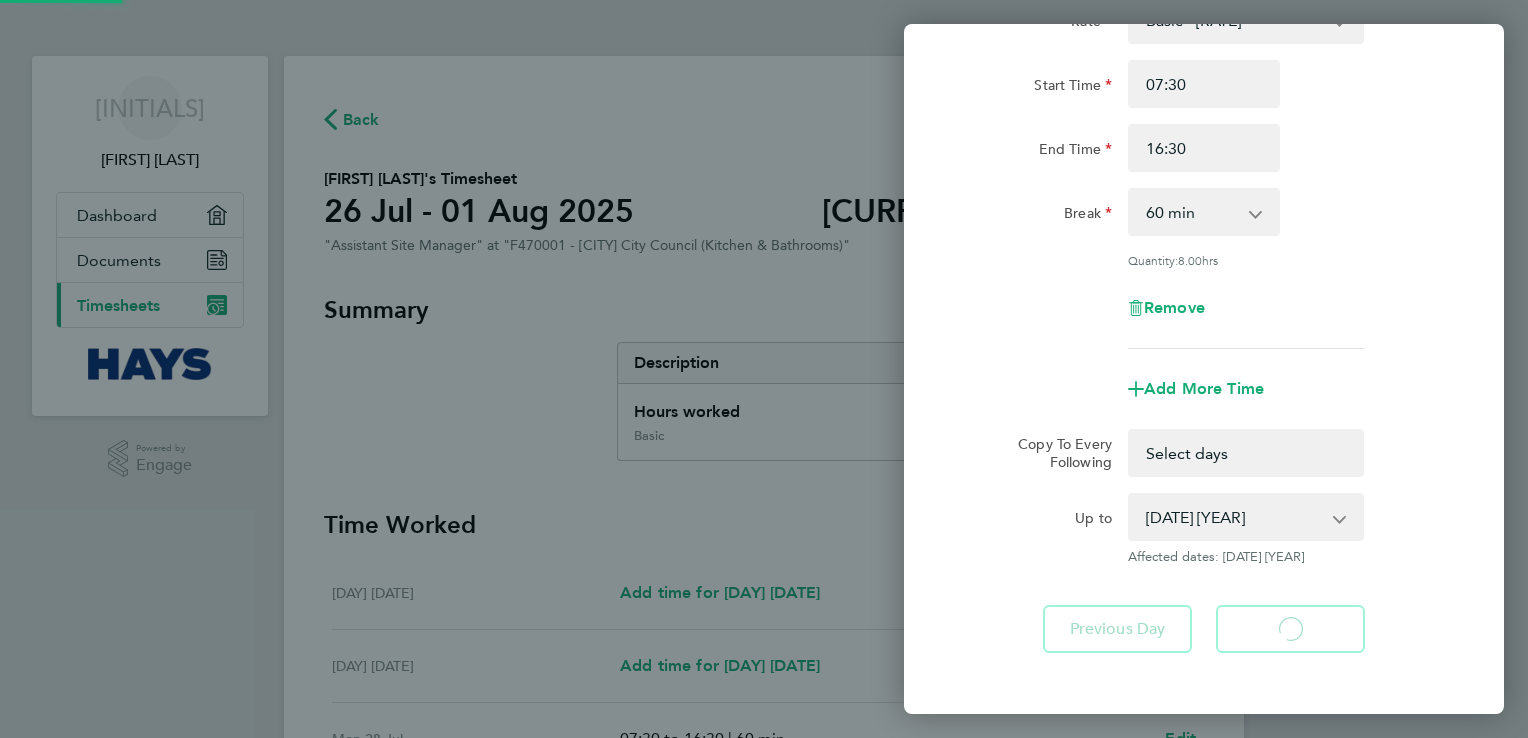 select on "60" 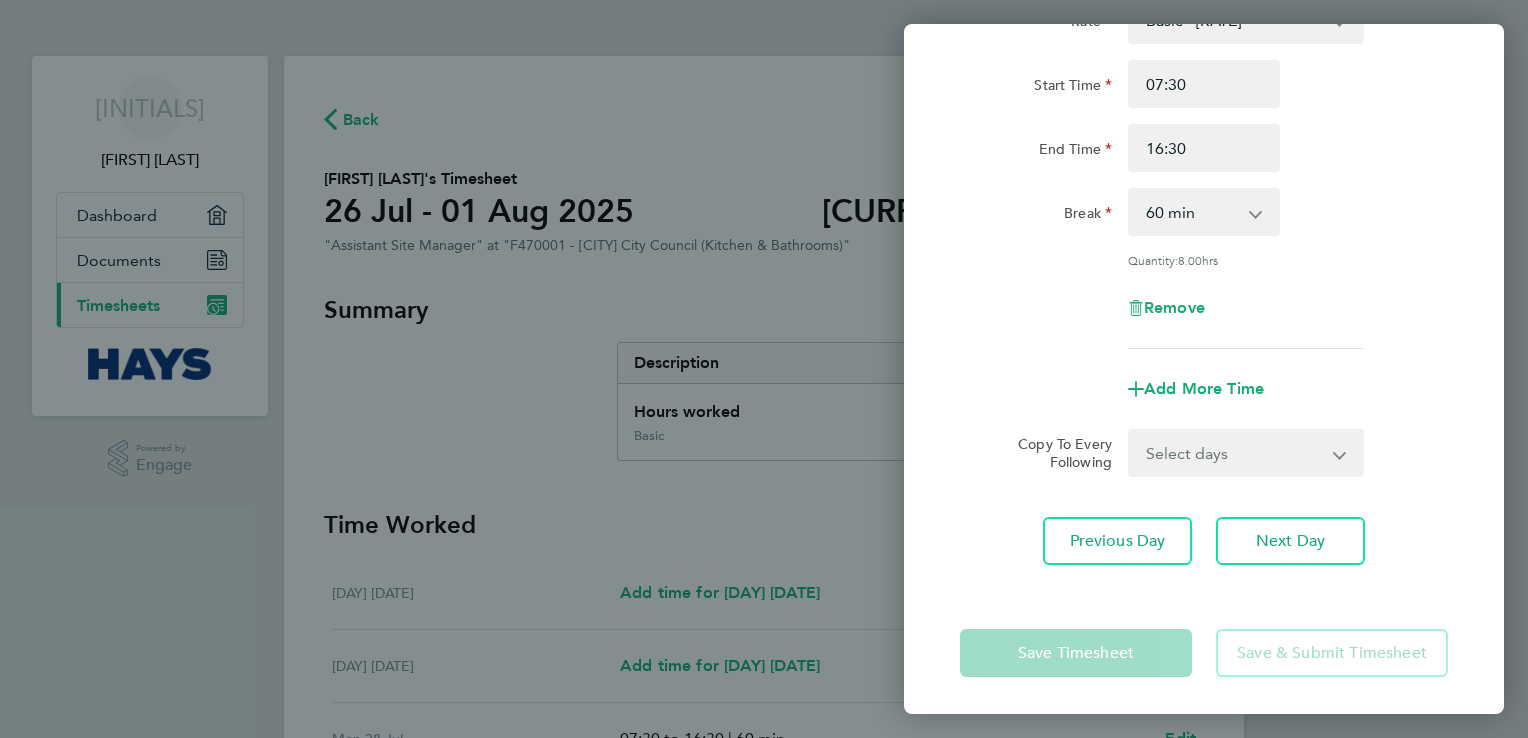 click on "Previous Day   Next Day" 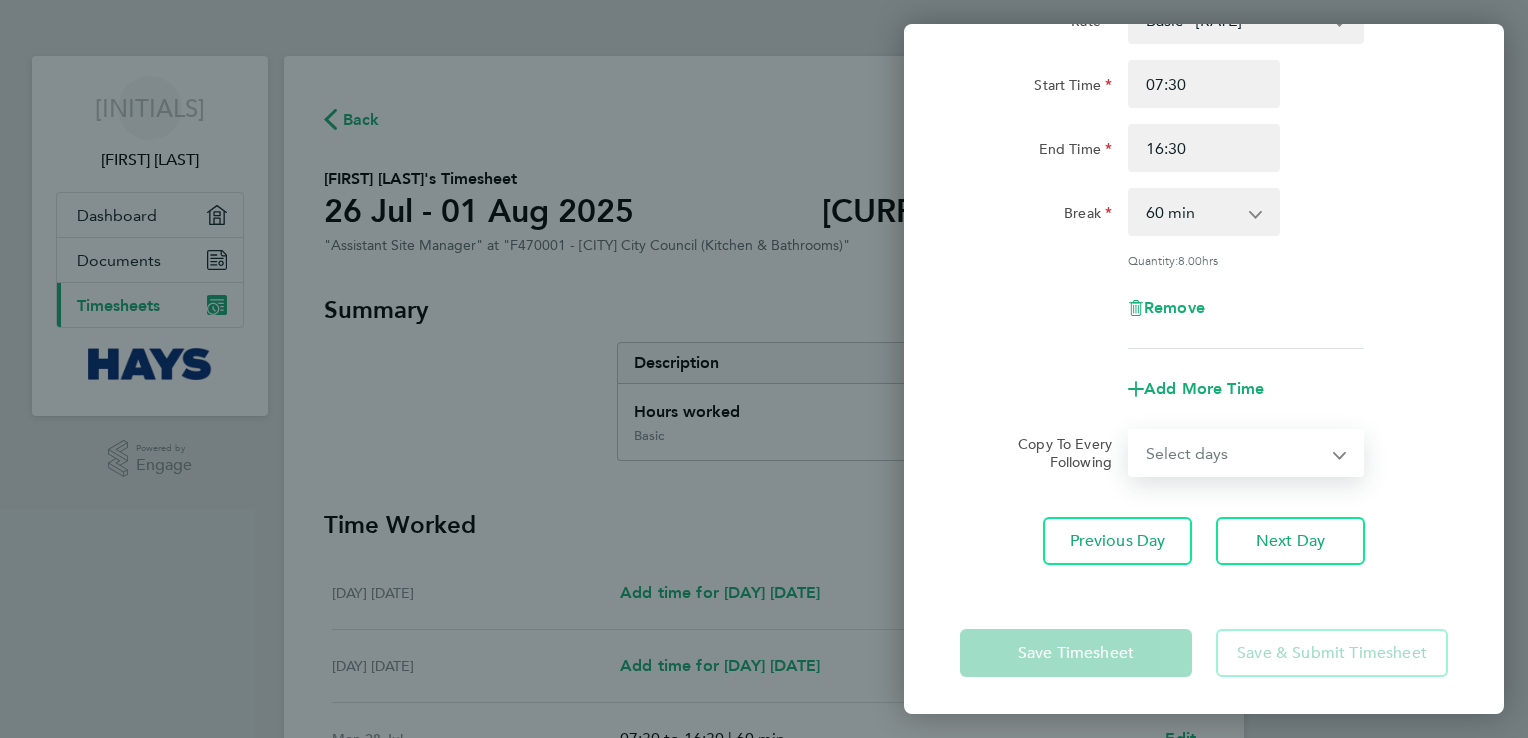 select on "THU" 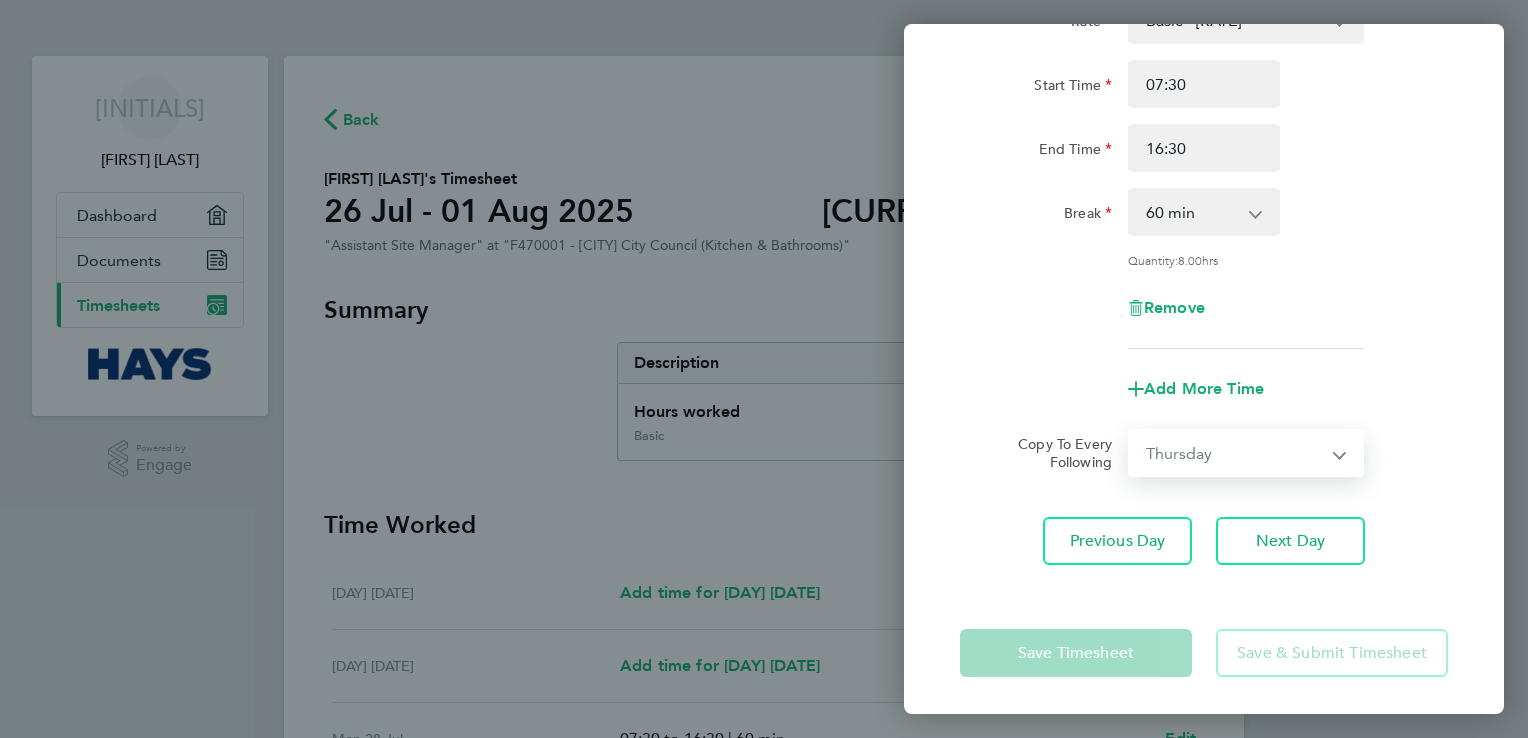 click on "Select days   Day   Thursday   Friday" at bounding box center (1235, 453) 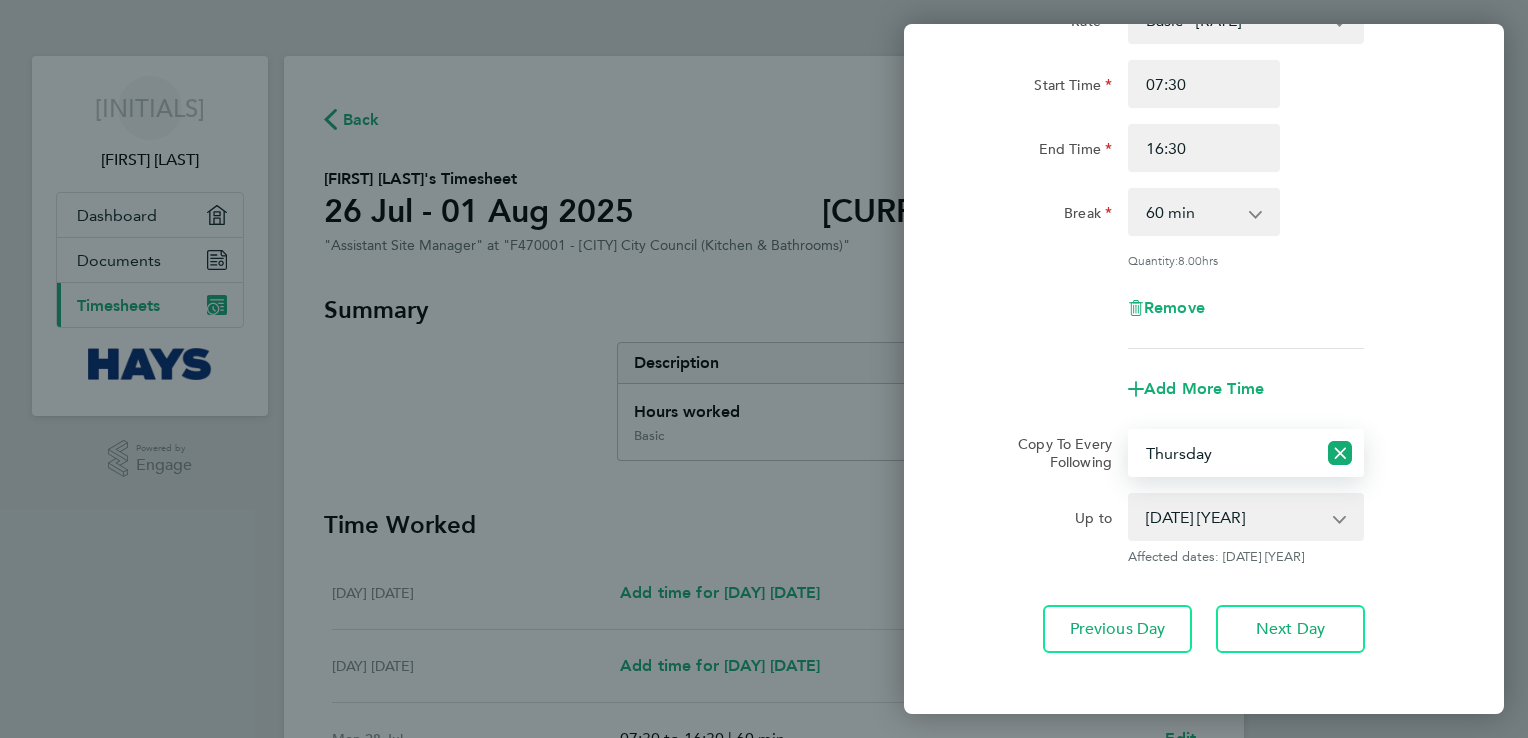 click on "Rate  Basic - [RATE]   Overtime - [RATE]
Start Time [TIME] End Time [TIME] Break  0 min   15 min   30 min   45 min   60 min   75 min   90 min
Quantity:  [QUANTITY]  hrs
Remove
Add More Time  Copy To Every Following  Select days   Day   Thursday   Friday
Up to  [DATE] [YEAR]   [DATE] [YEAR]
Affected dates: [DATE] [YEAR]   Previous Day   Next Day" 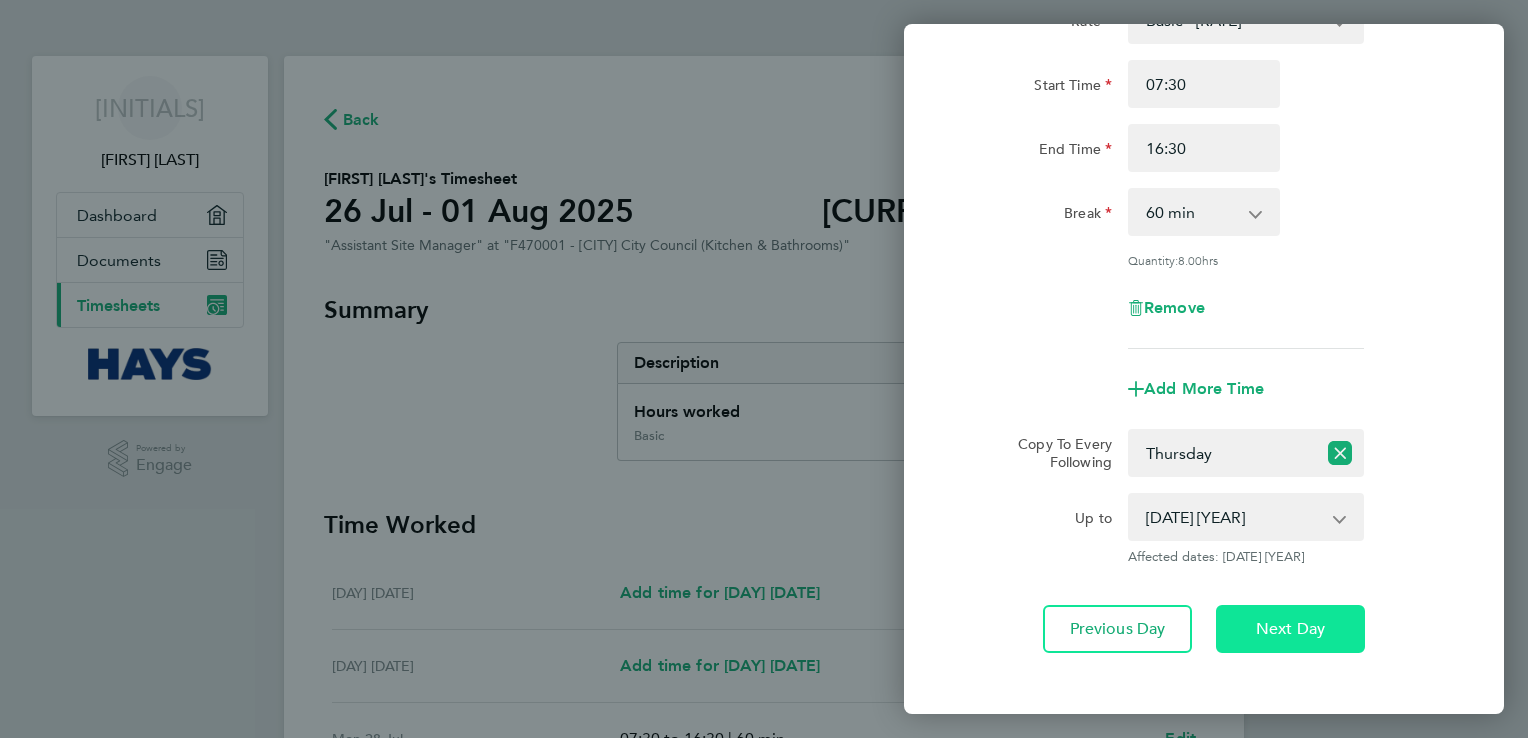 click on "Next Day" 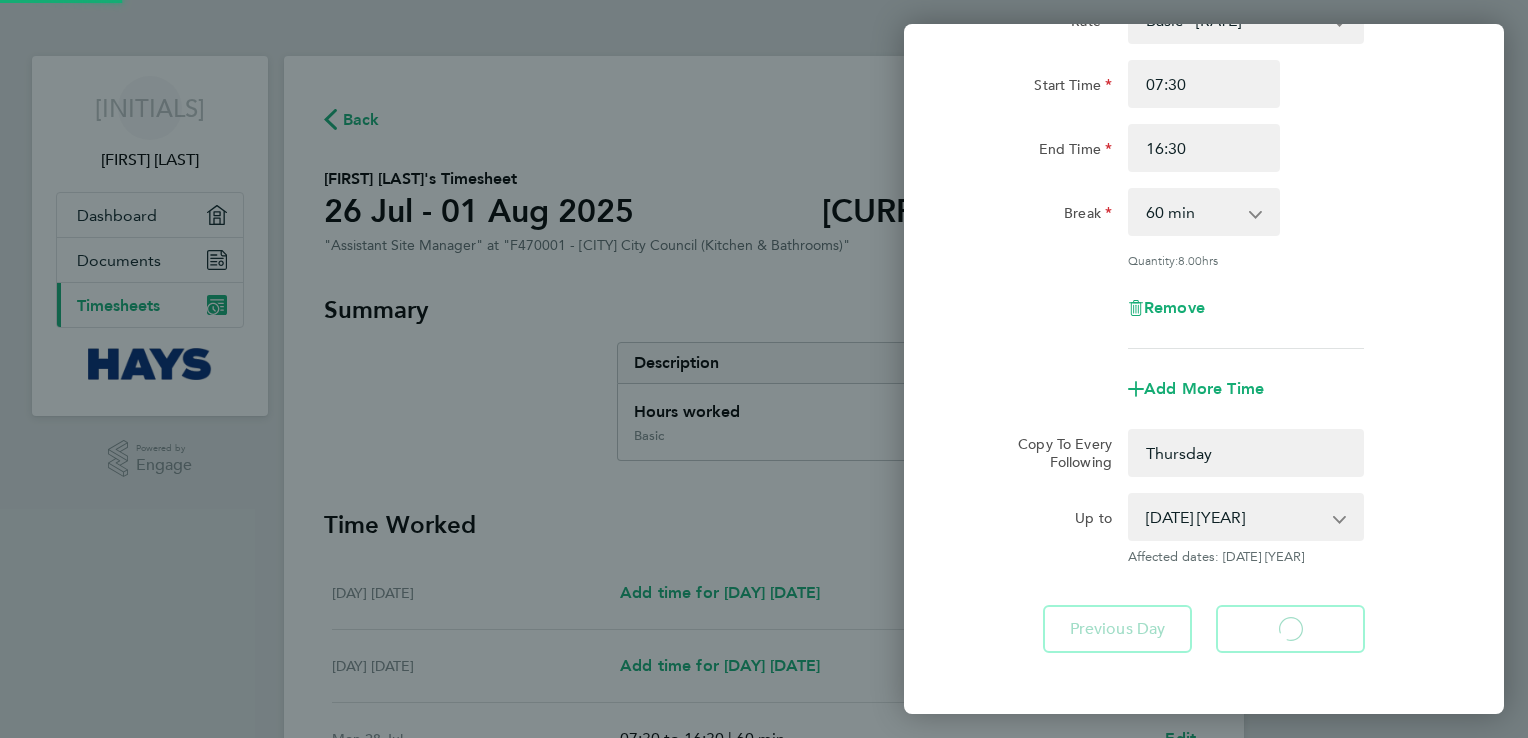 select on "0: null" 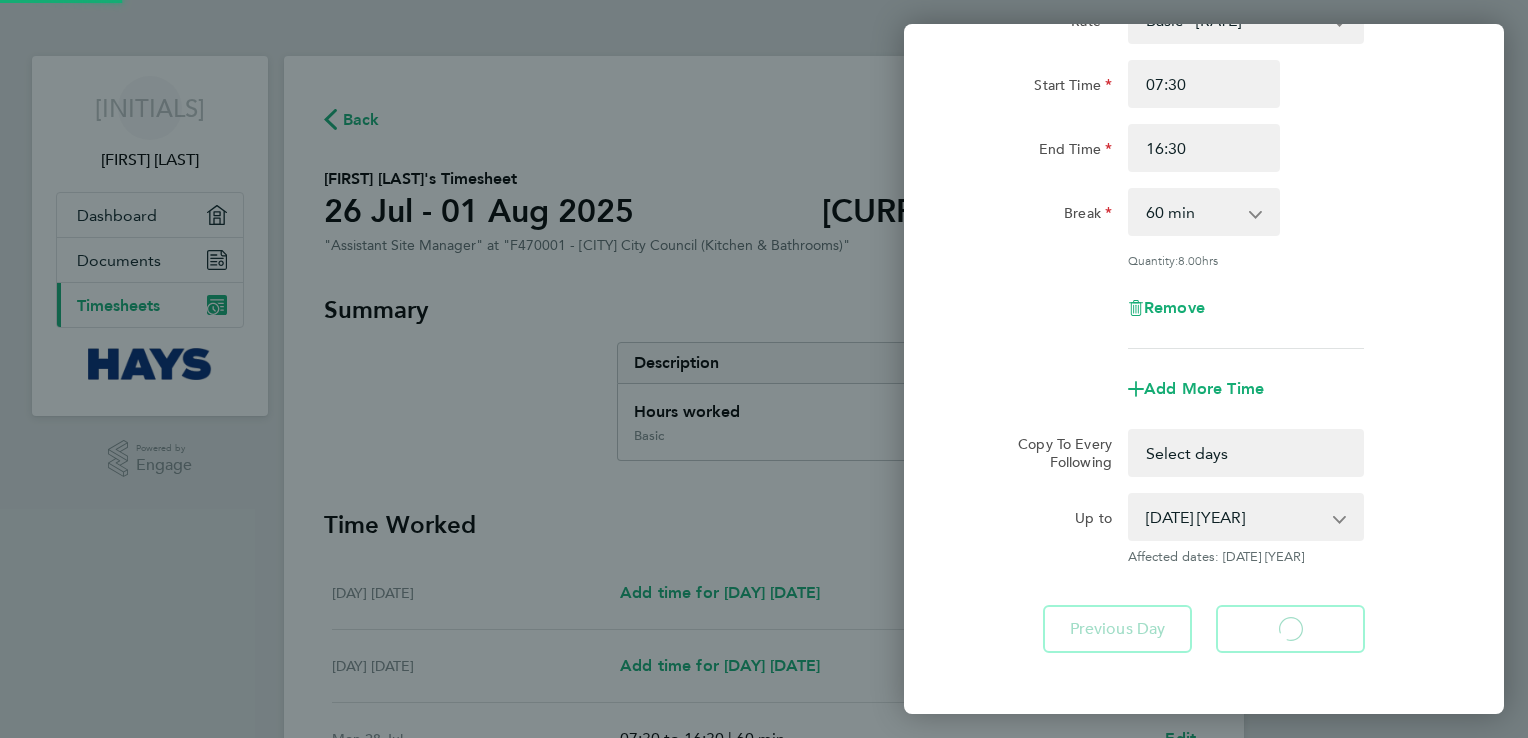select on "60" 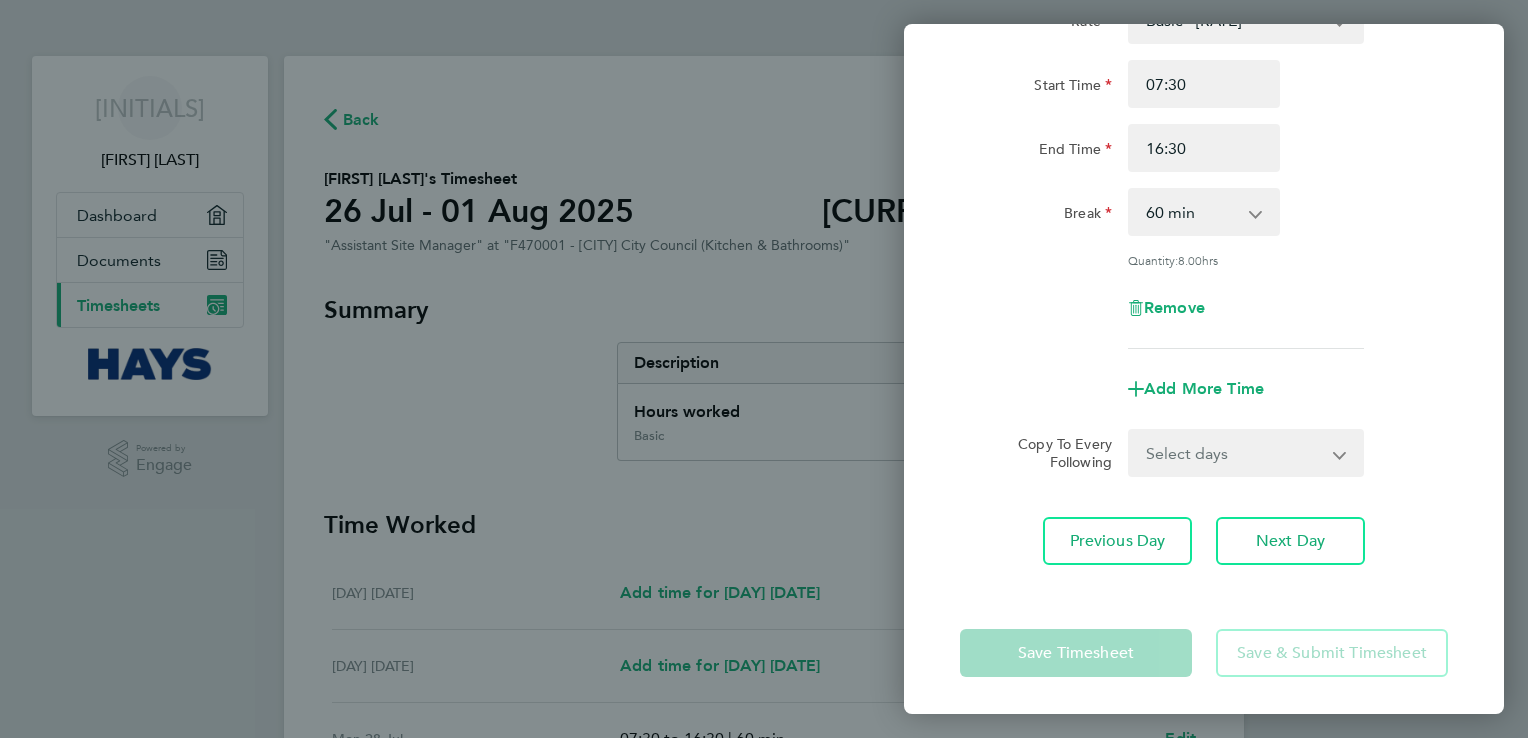 click 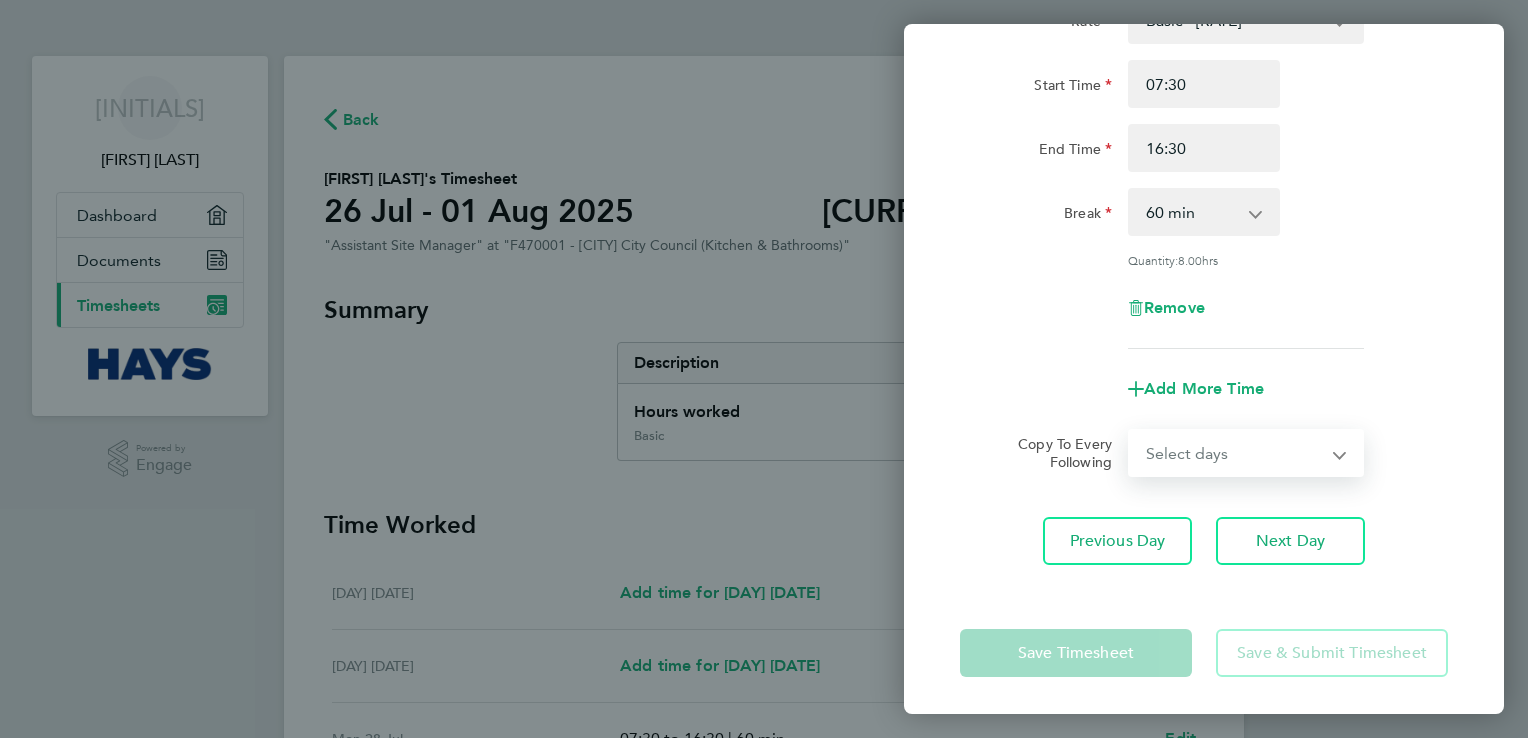 select on "FRI" 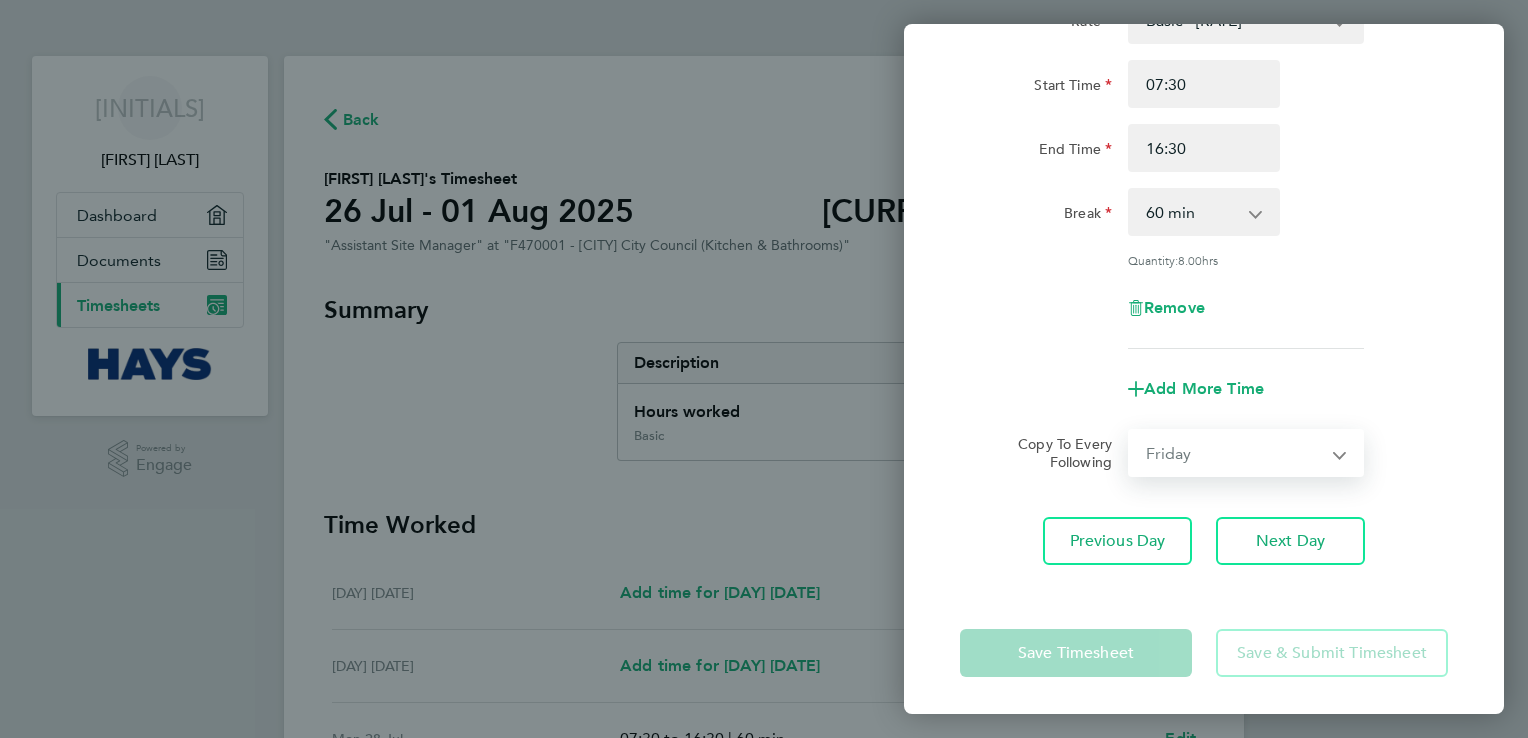 click on "Select days   Friday" at bounding box center (1235, 453) 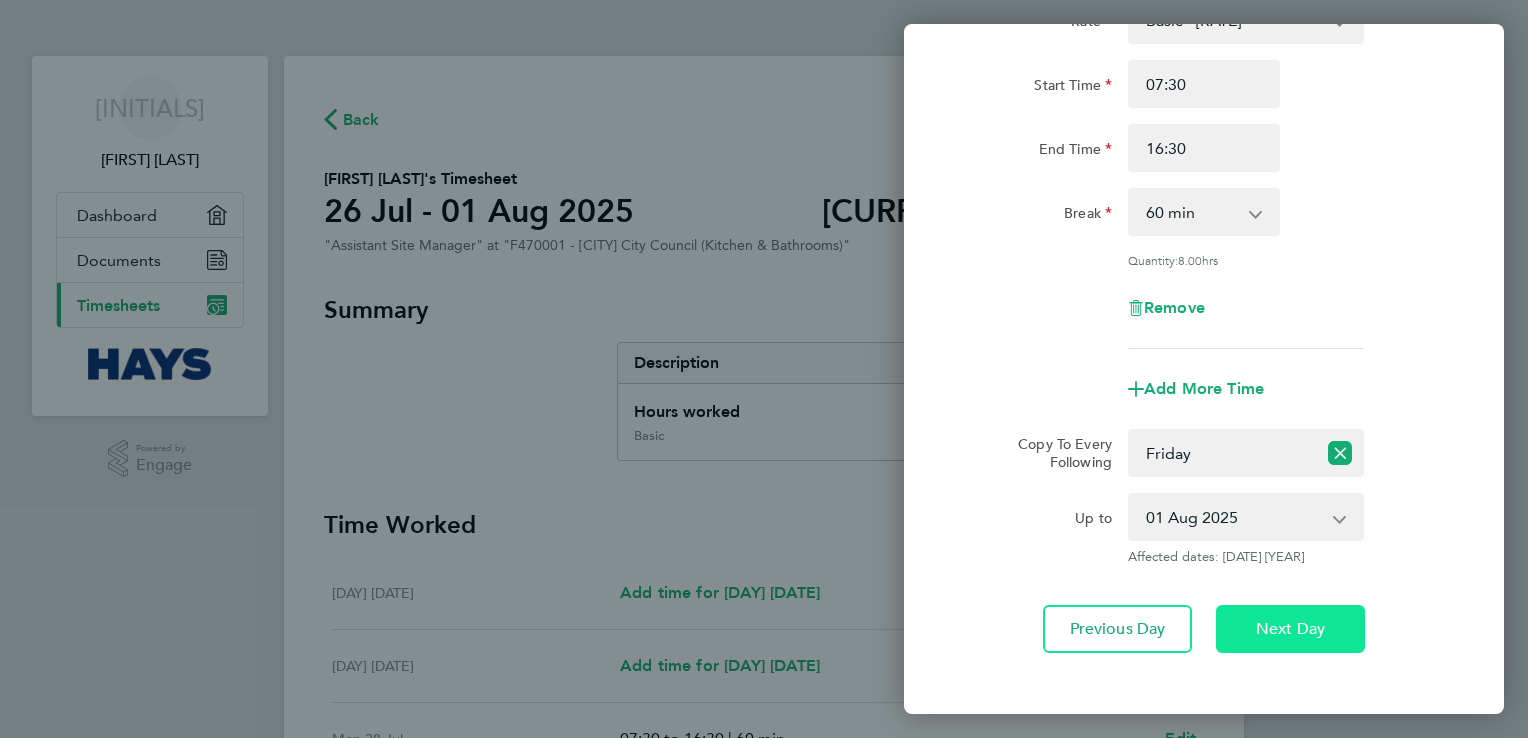 click on "Next Day" 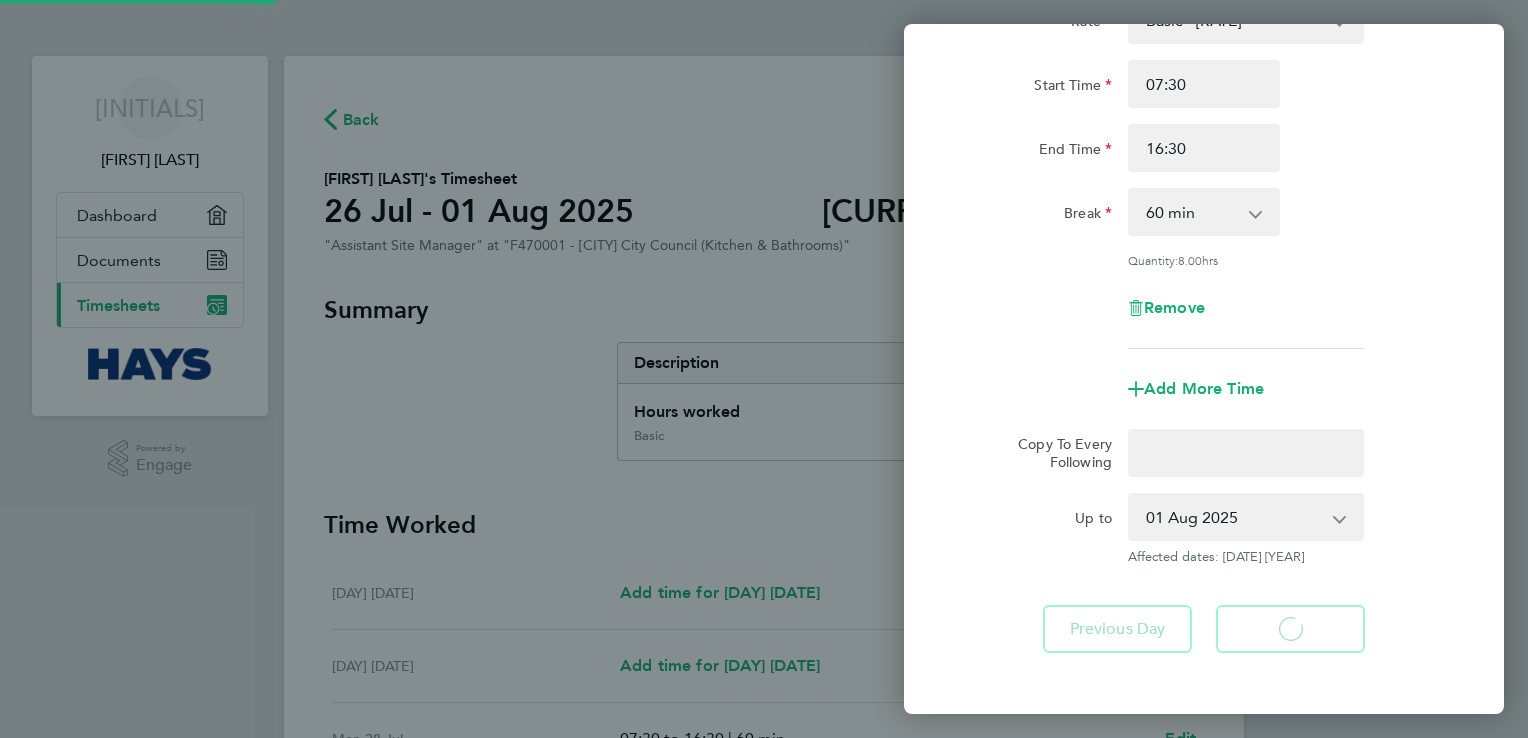 scroll, scrollTop: 116, scrollLeft: 0, axis: vertical 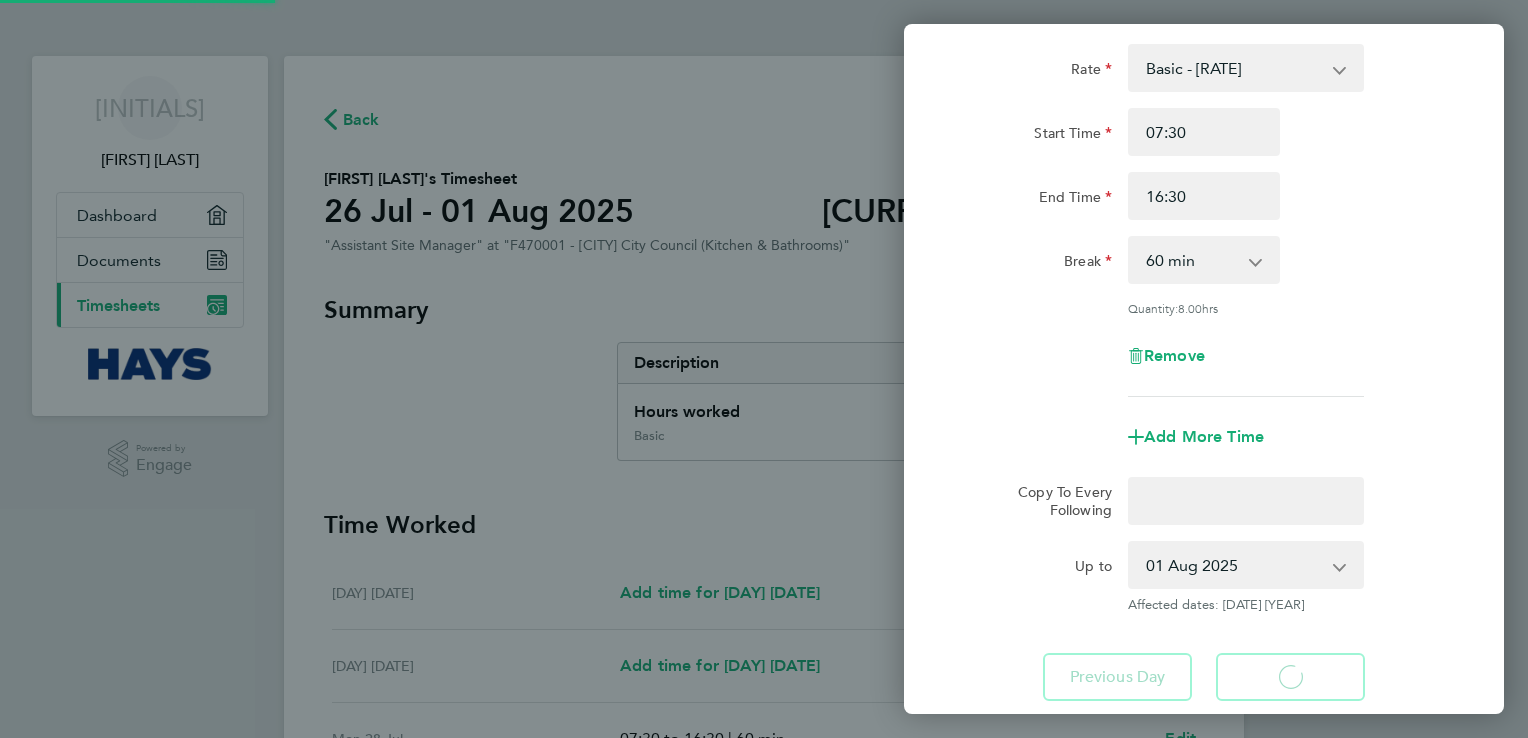 select on "60" 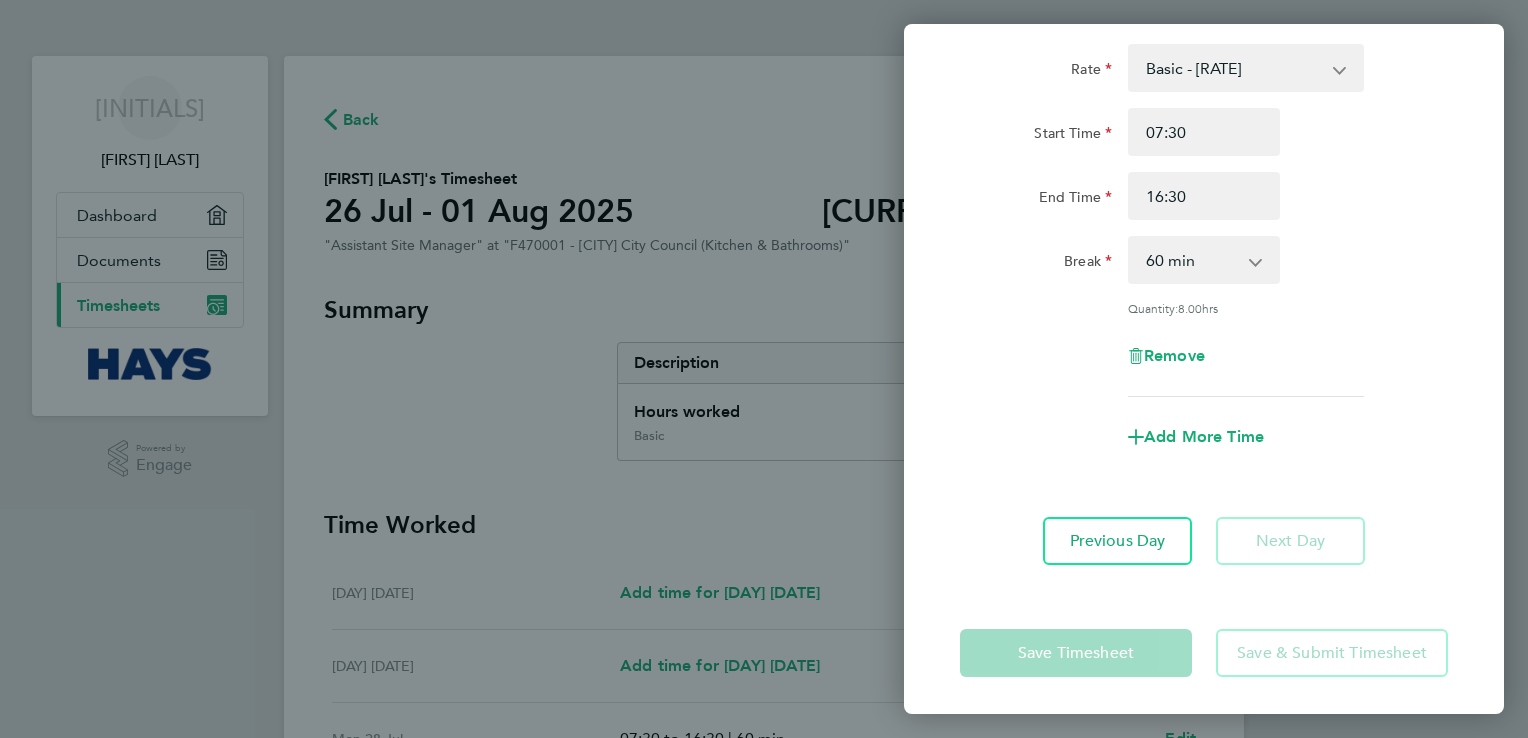 click on "Previous Day   Next Day" 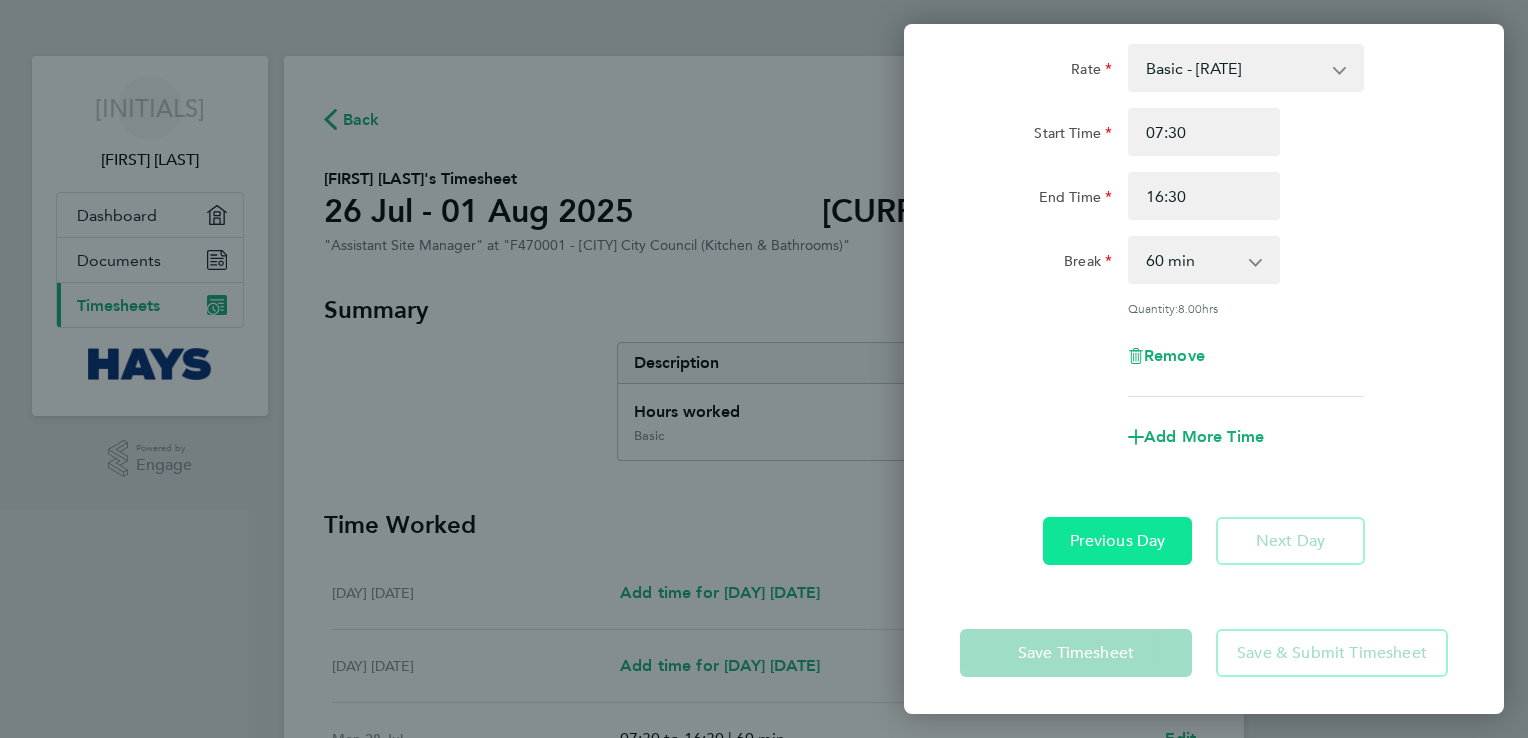 click on "Previous Day" 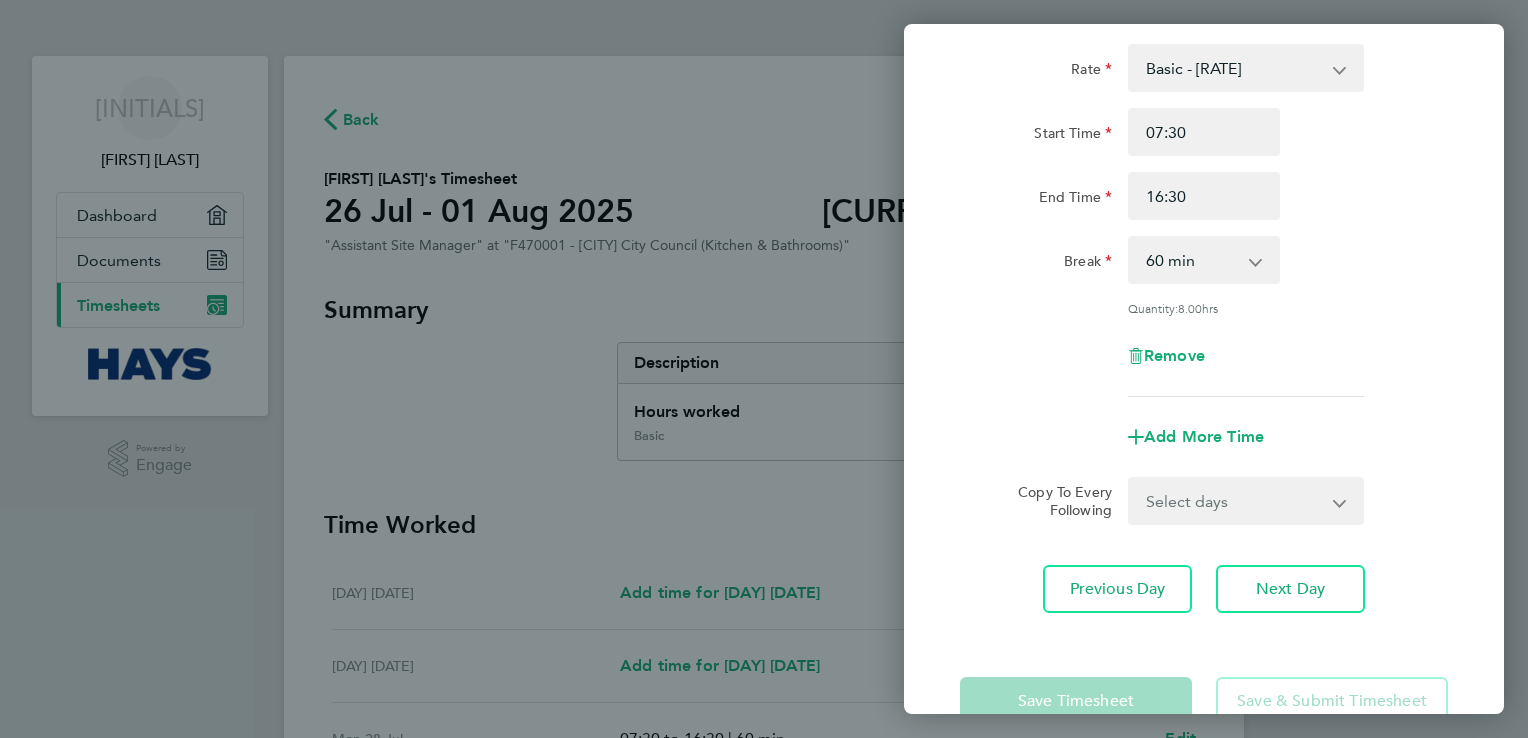 click on "Save Timesheet   Save & Submit Timesheet" 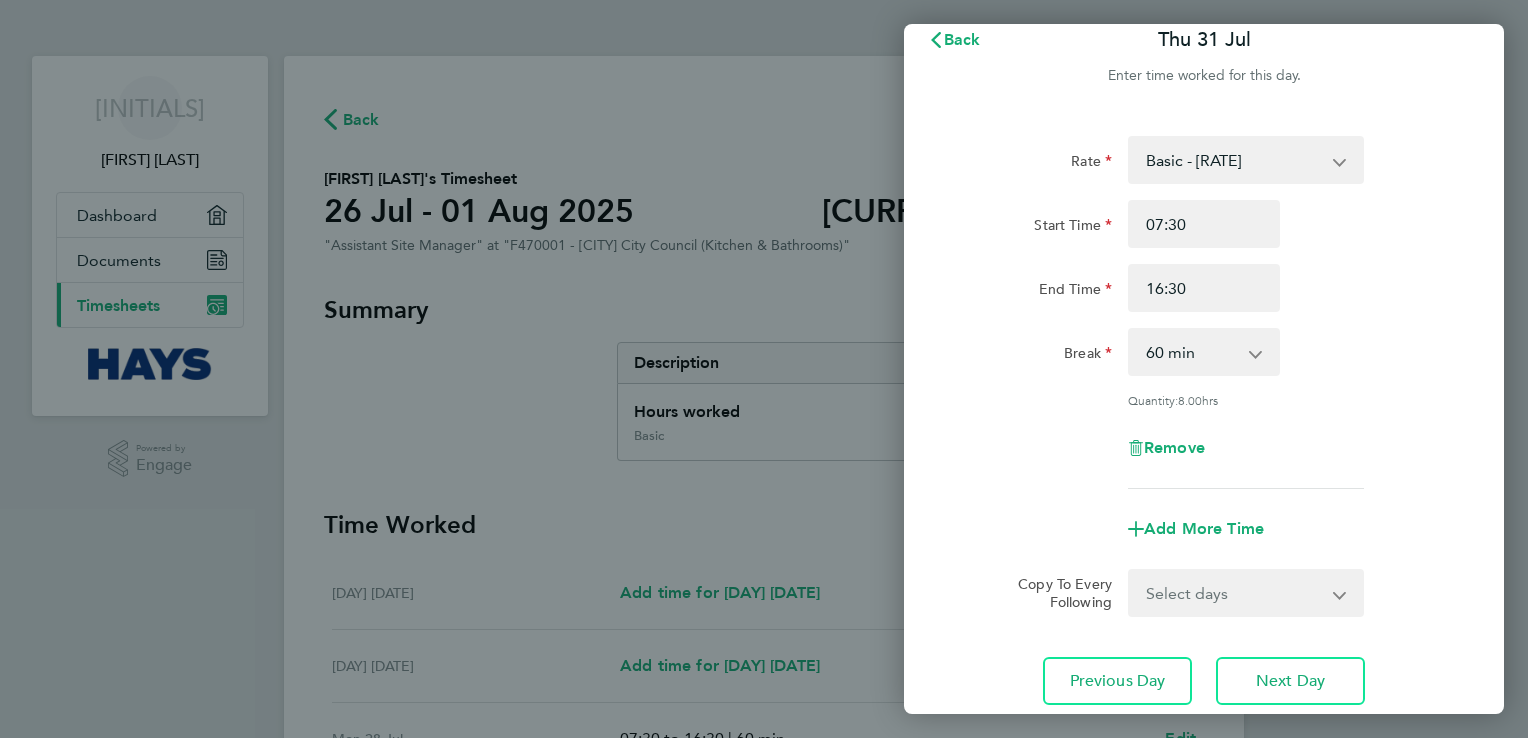 scroll, scrollTop: 0, scrollLeft: 0, axis: both 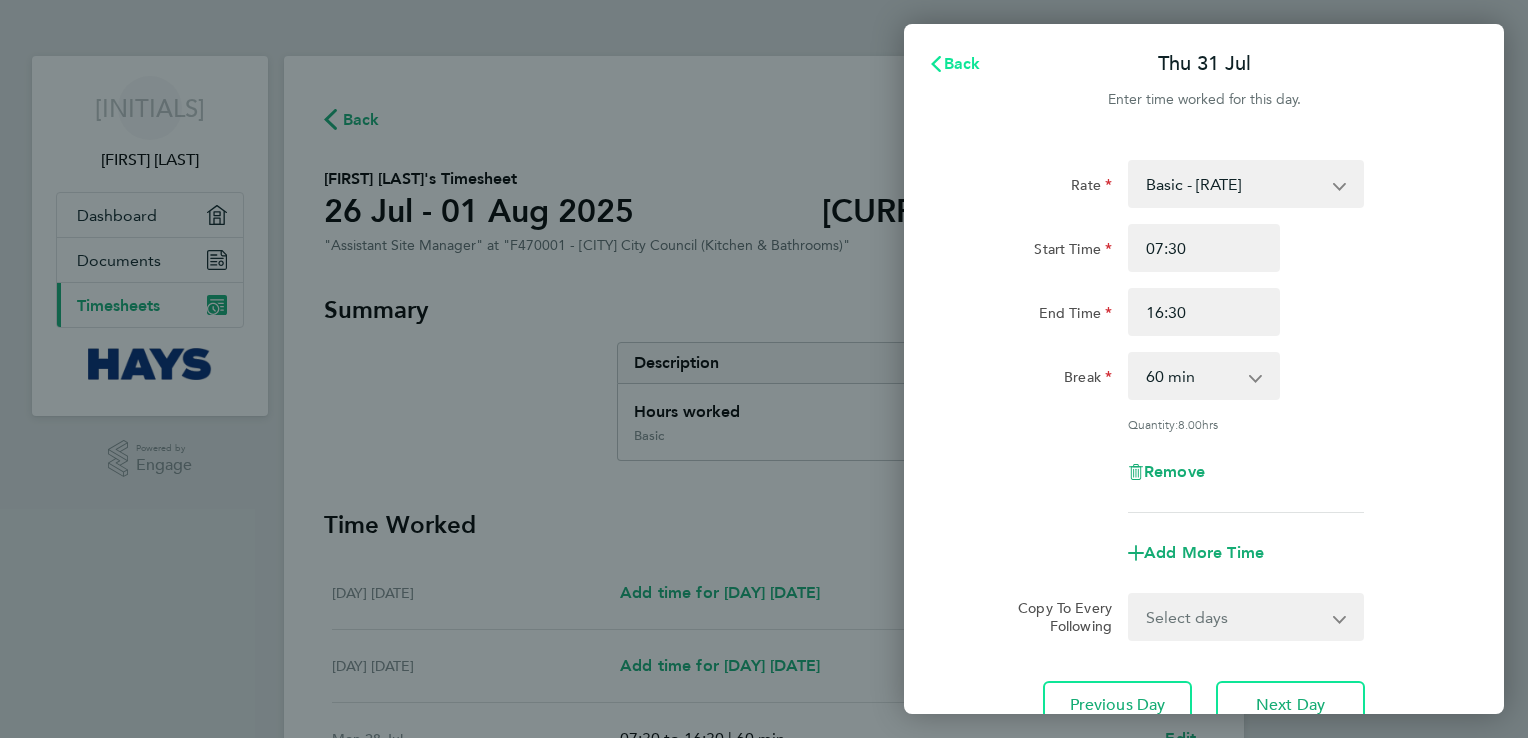 click on "Back" 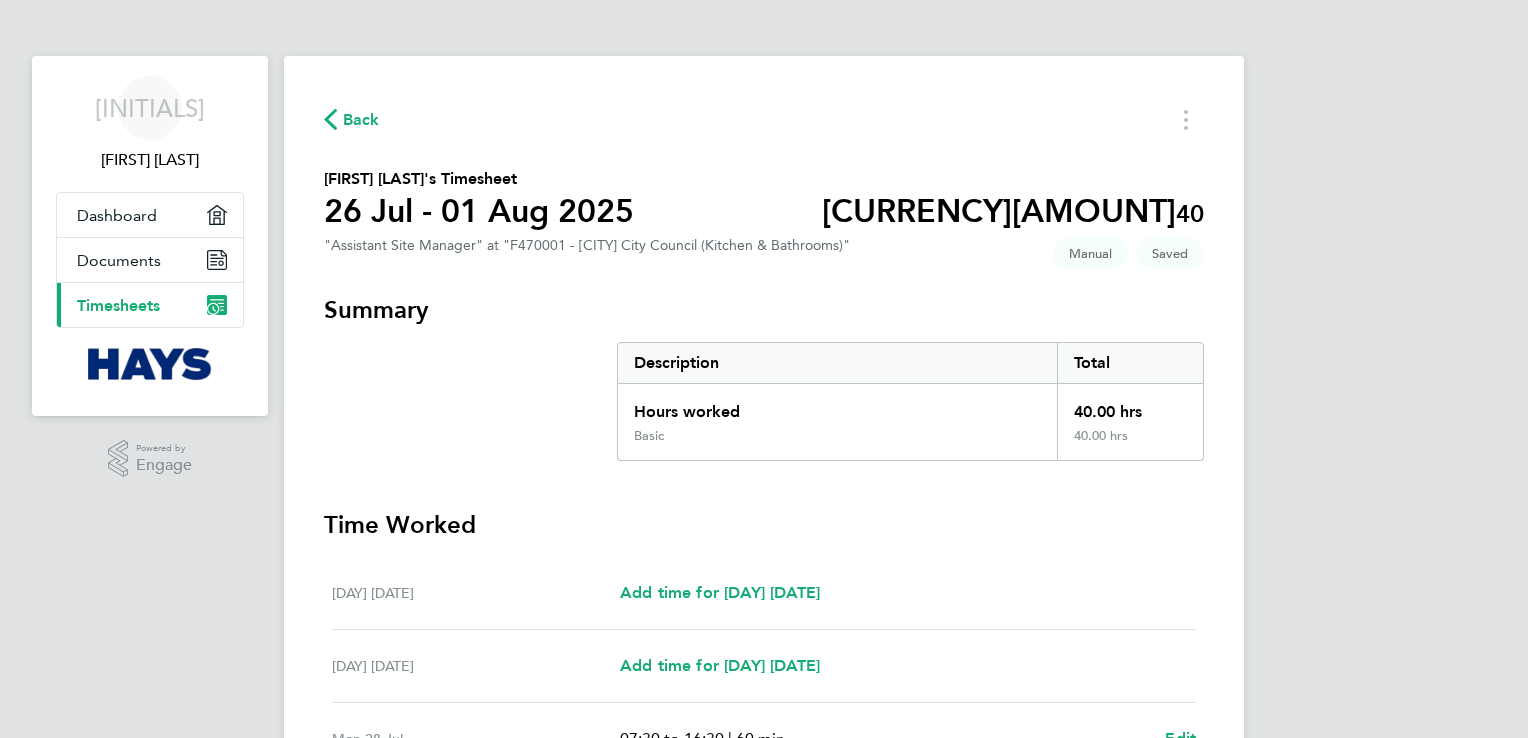 click on "Summary" at bounding box center [764, 310] 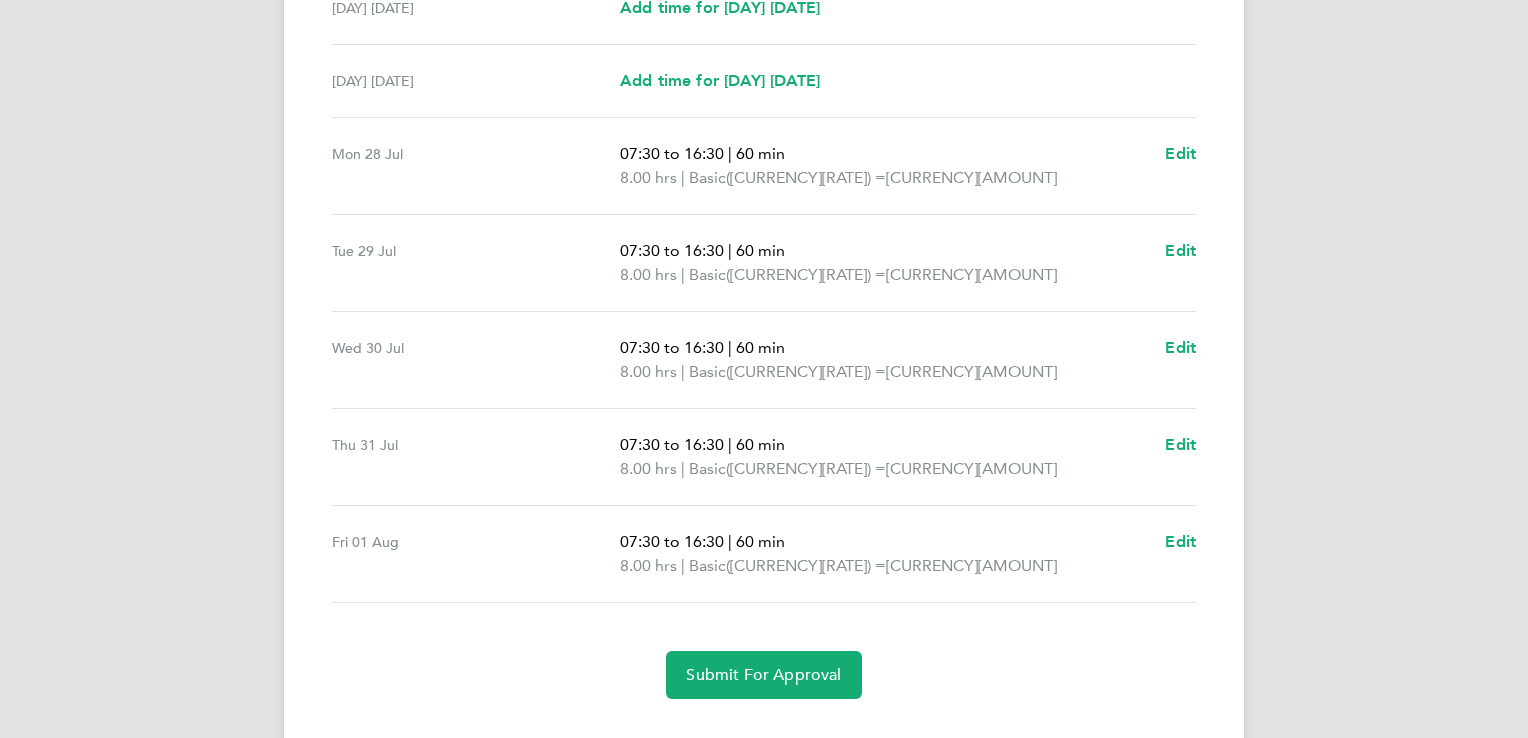scroll, scrollTop: 624, scrollLeft: 0, axis: vertical 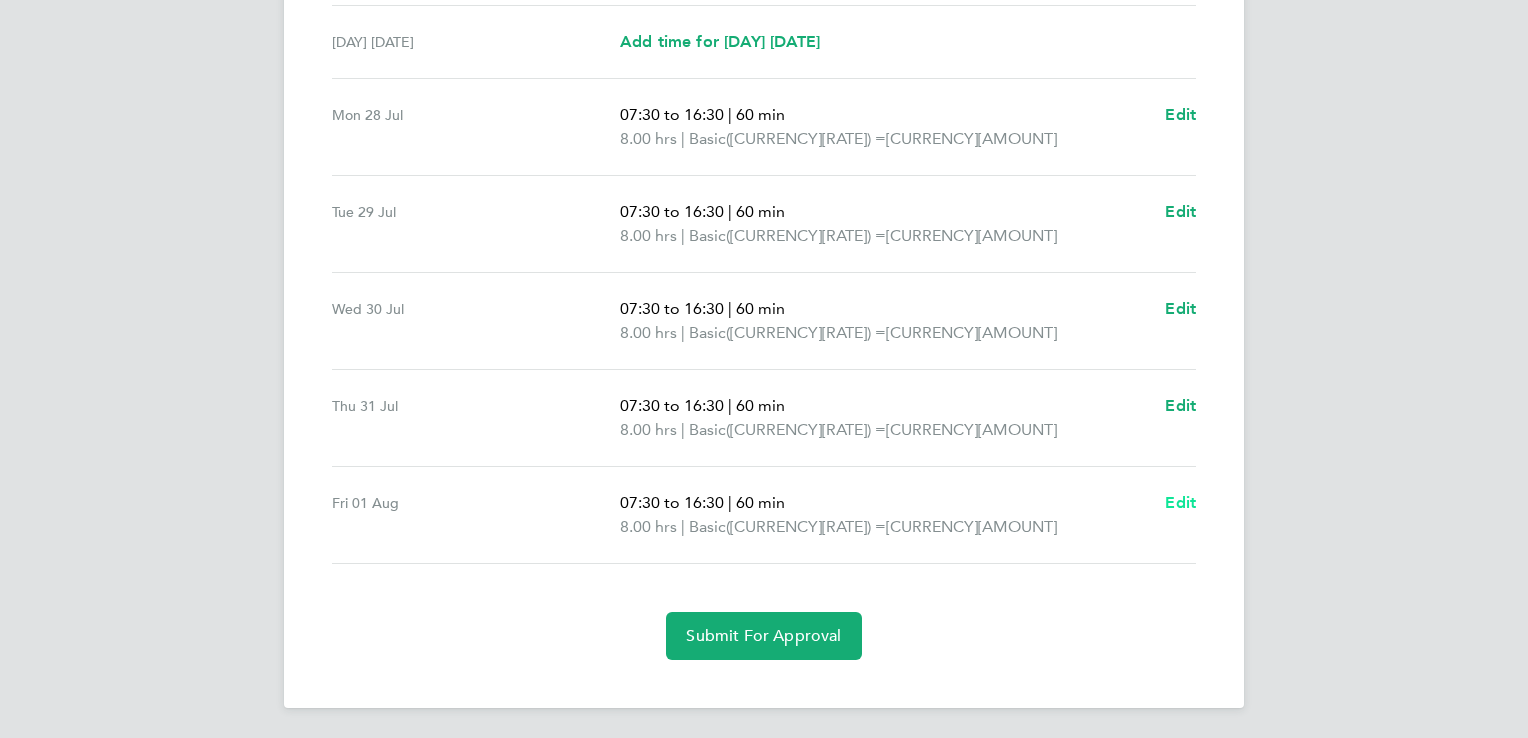 click on "Edit" at bounding box center (1180, 502) 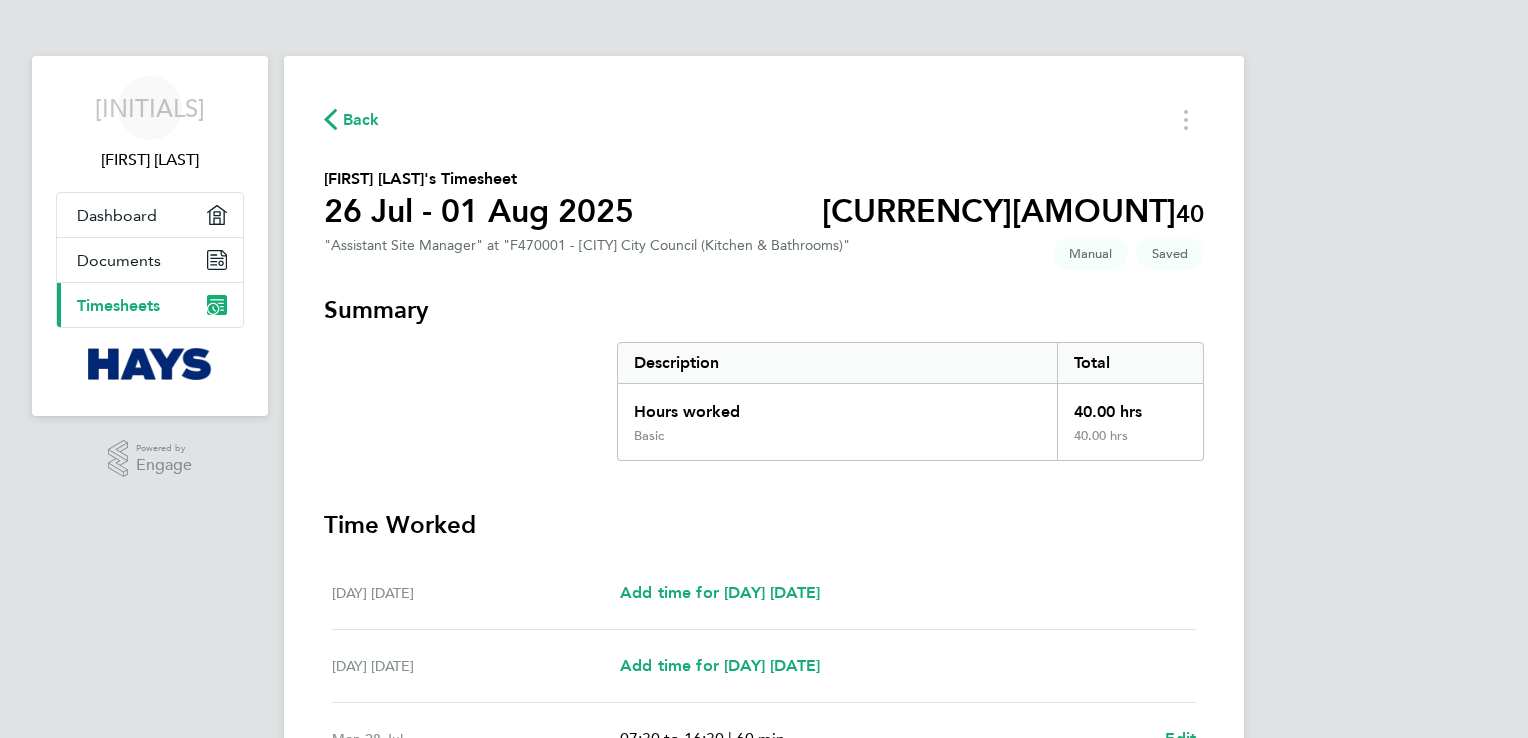 select on "60" 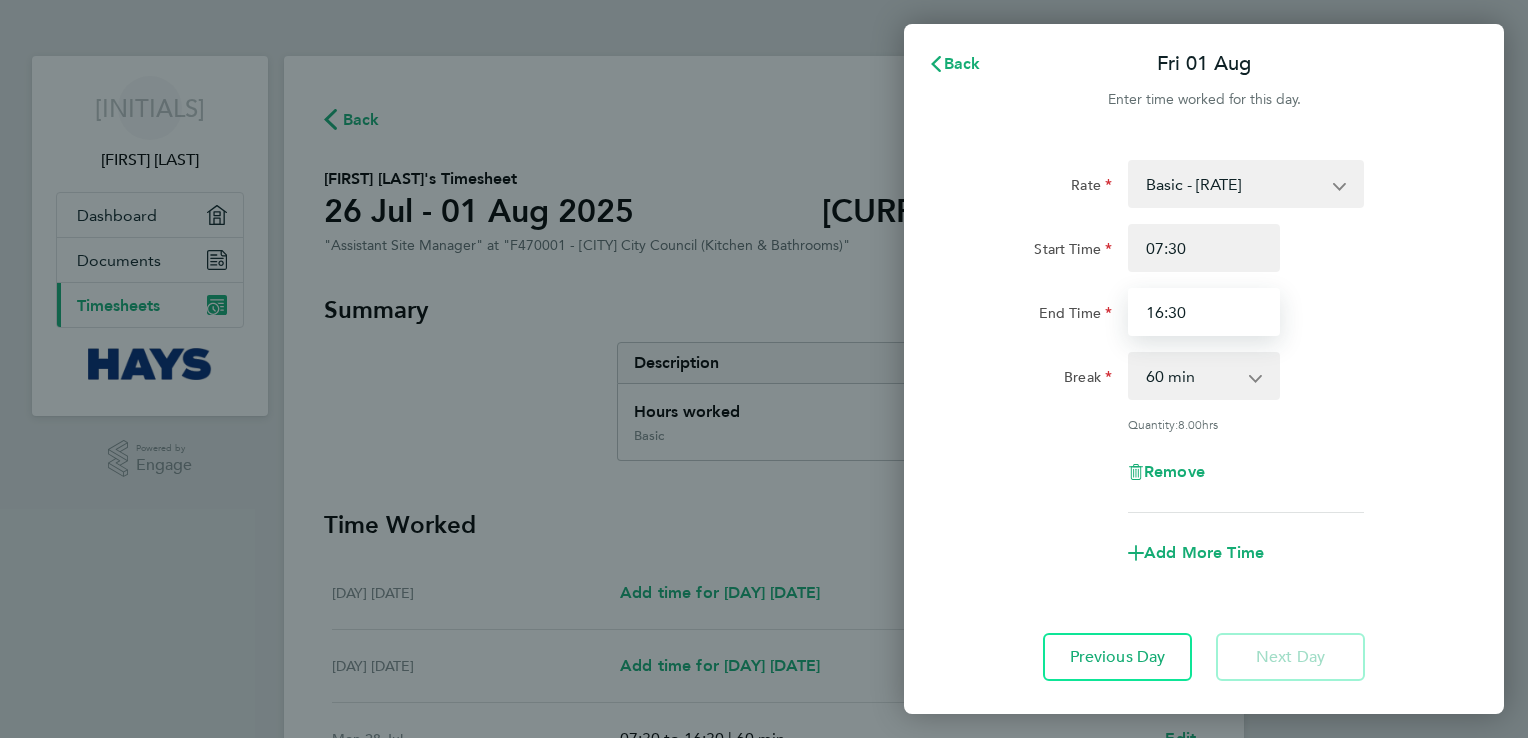 click on "16:30" at bounding box center [1204, 312] 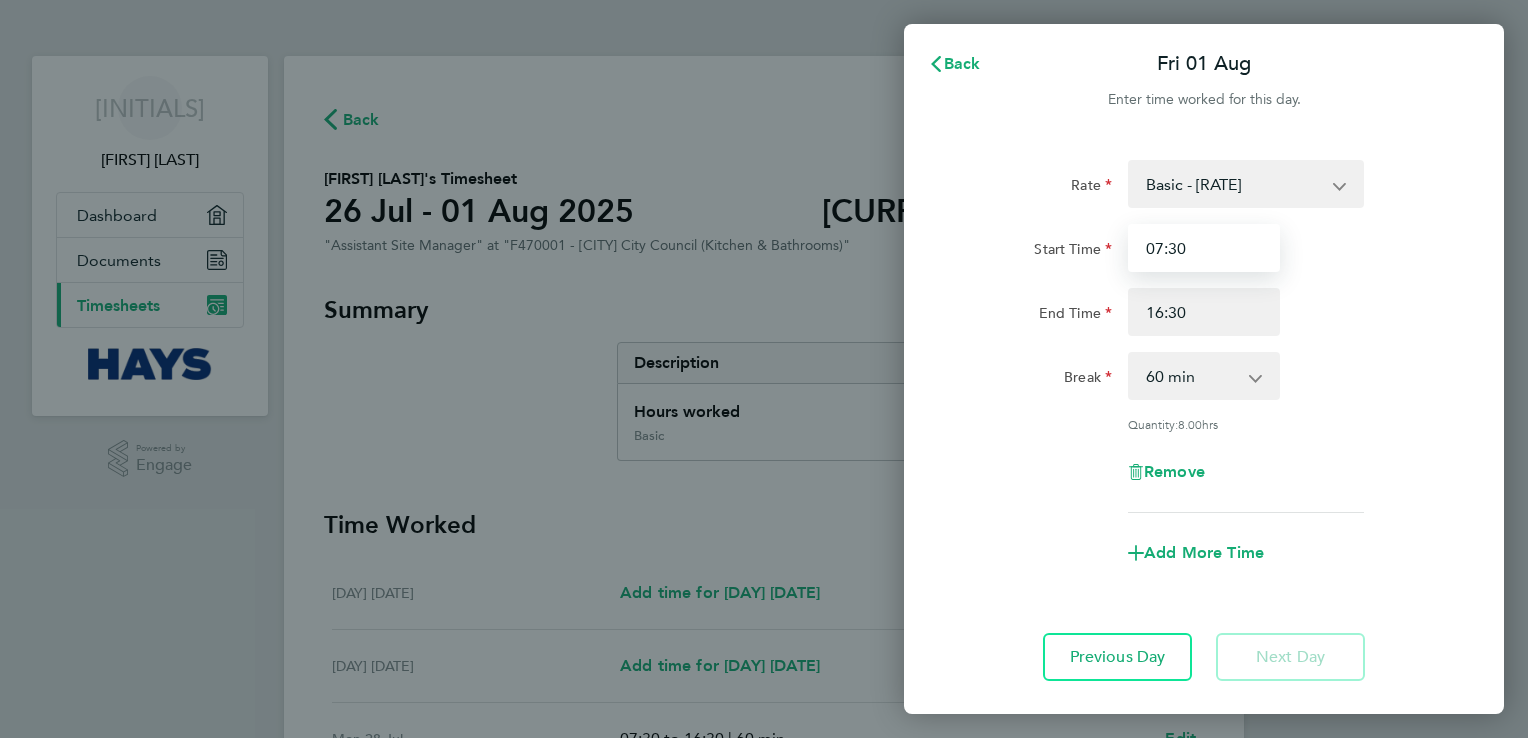 click on "07:30" at bounding box center (1204, 248) 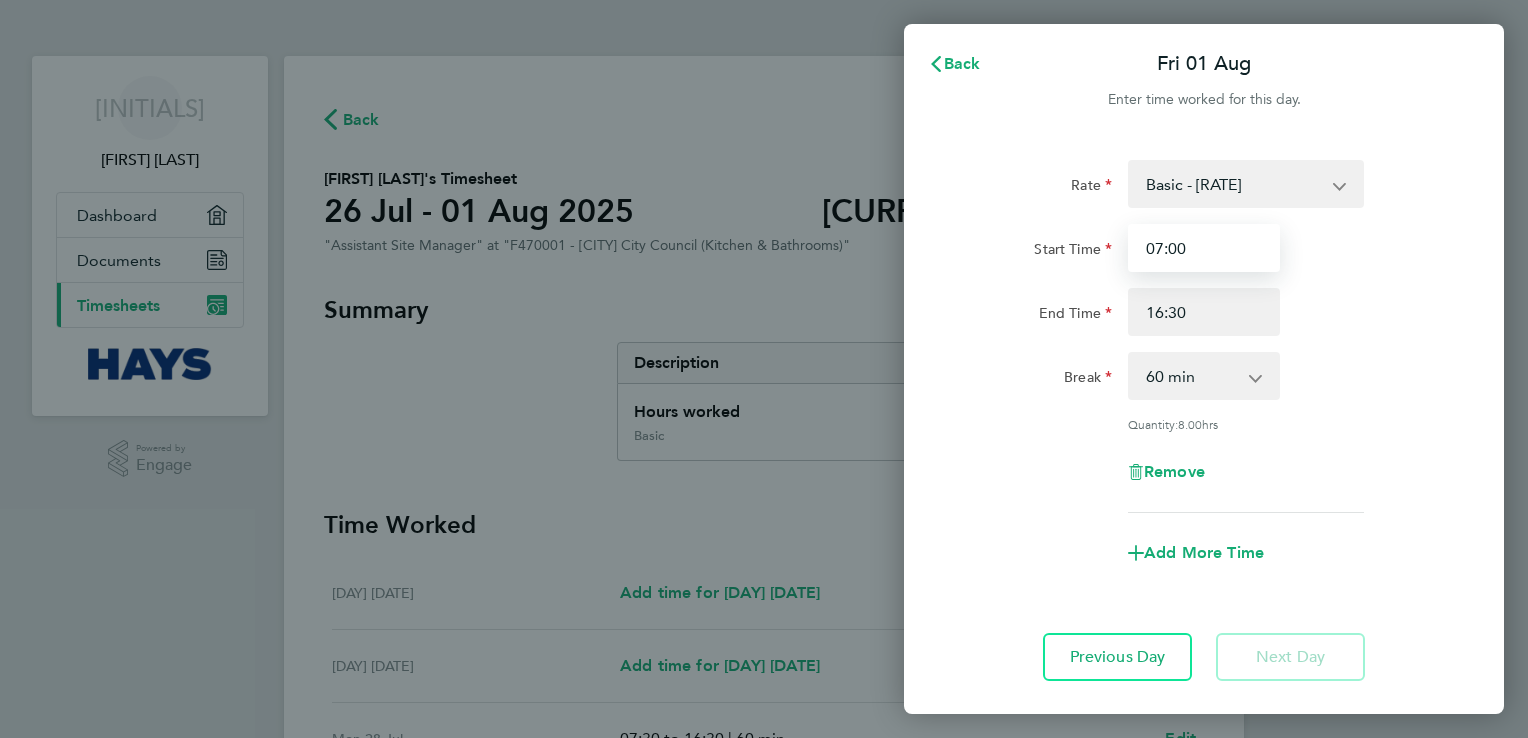 type on "07:00" 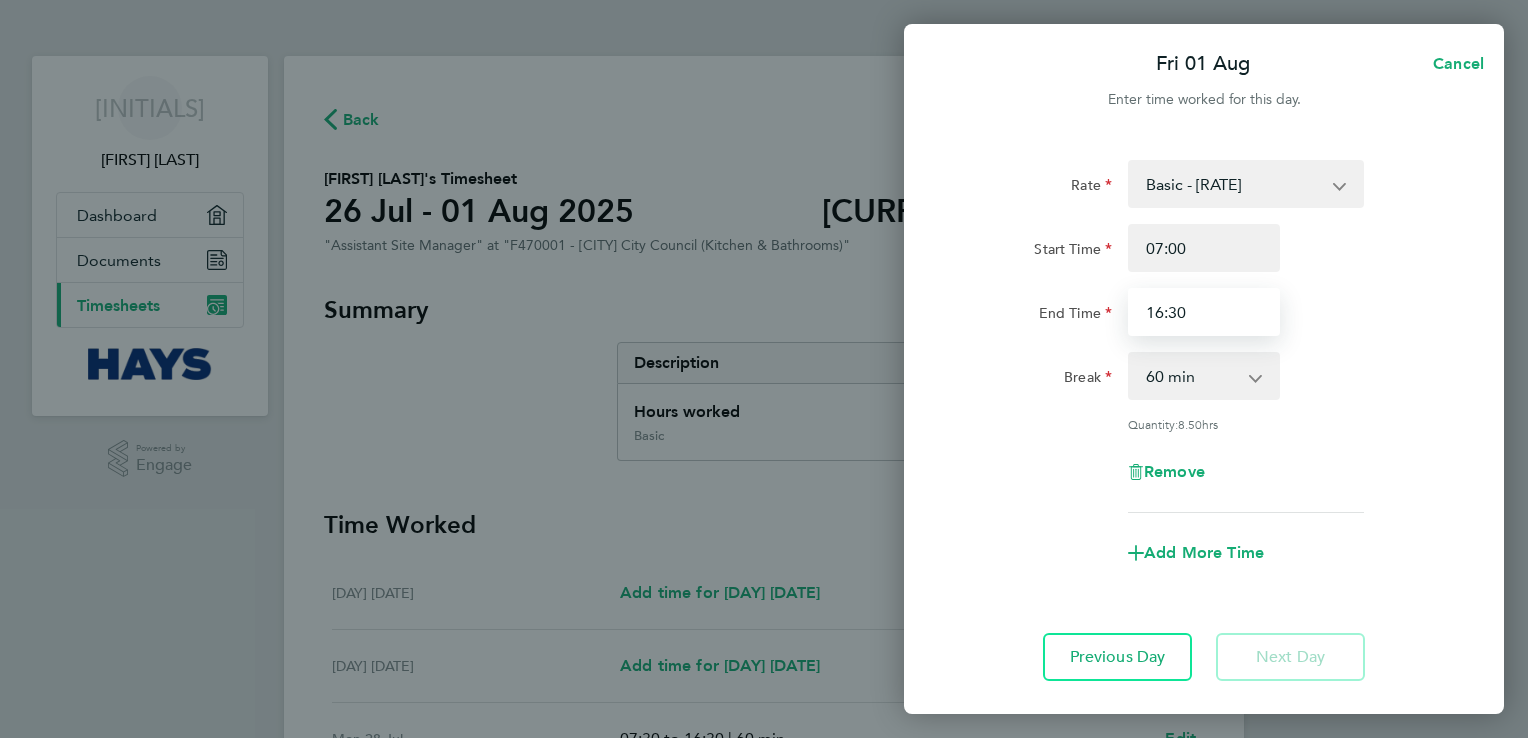 click on "16:30" at bounding box center [1204, 312] 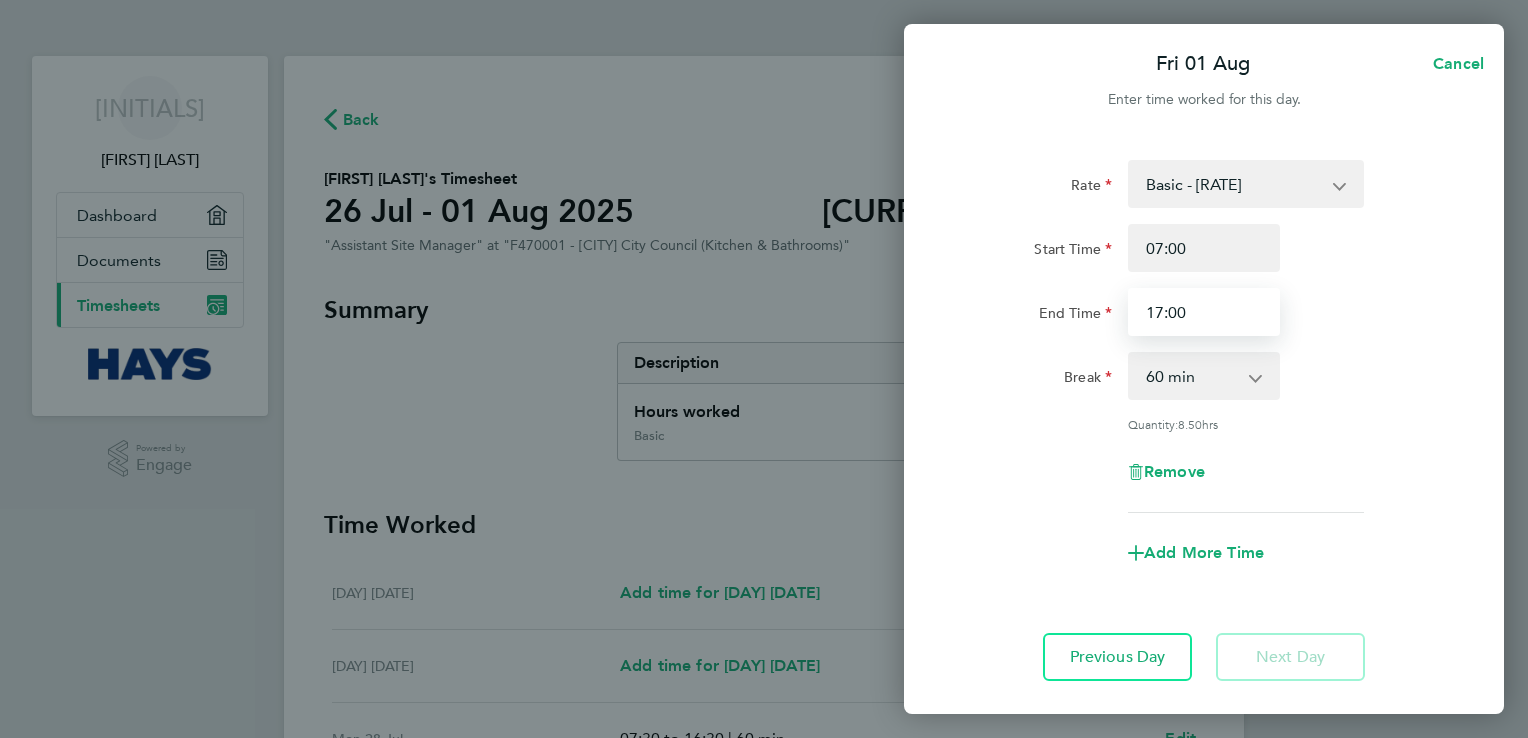 click on "17:00" at bounding box center (1204, 312) 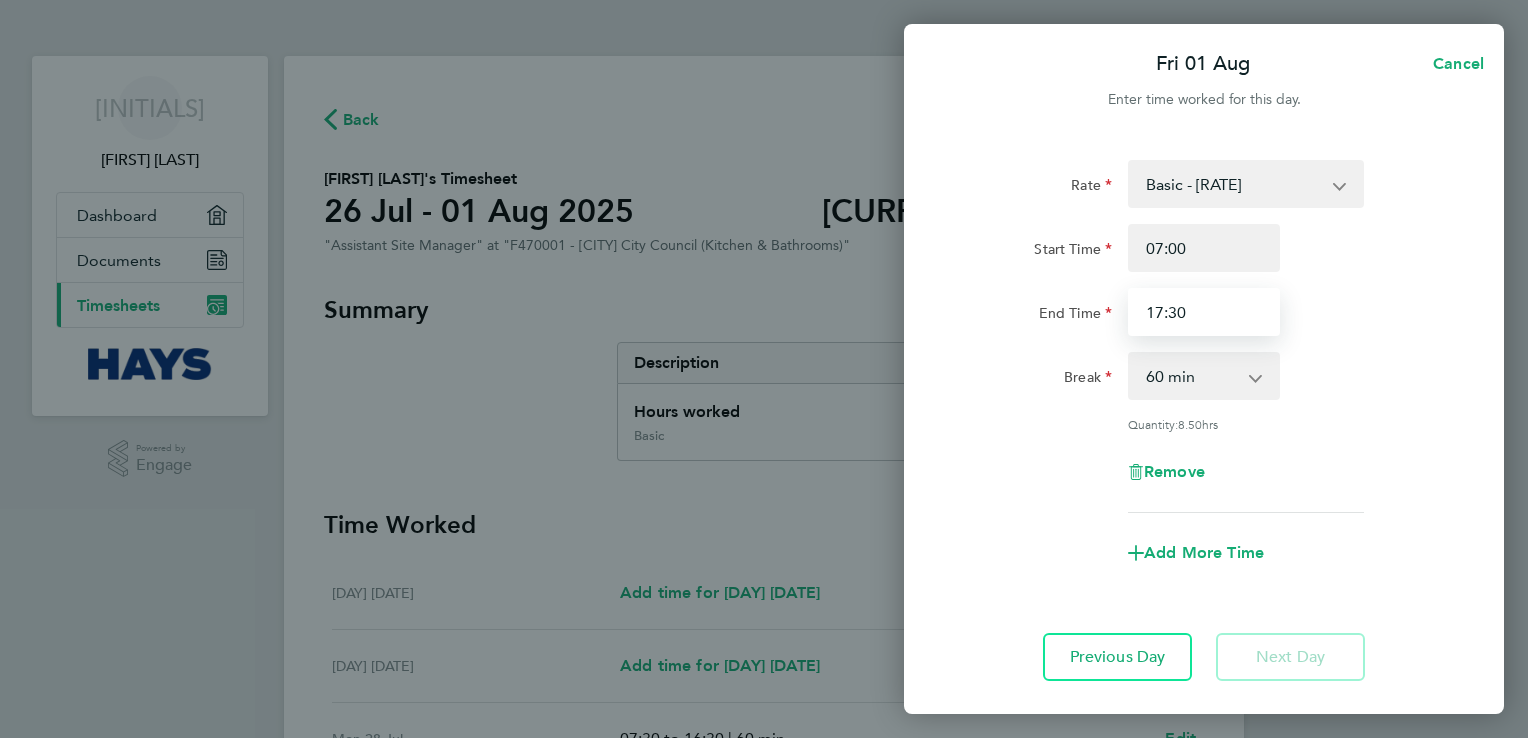 type on "17:30" 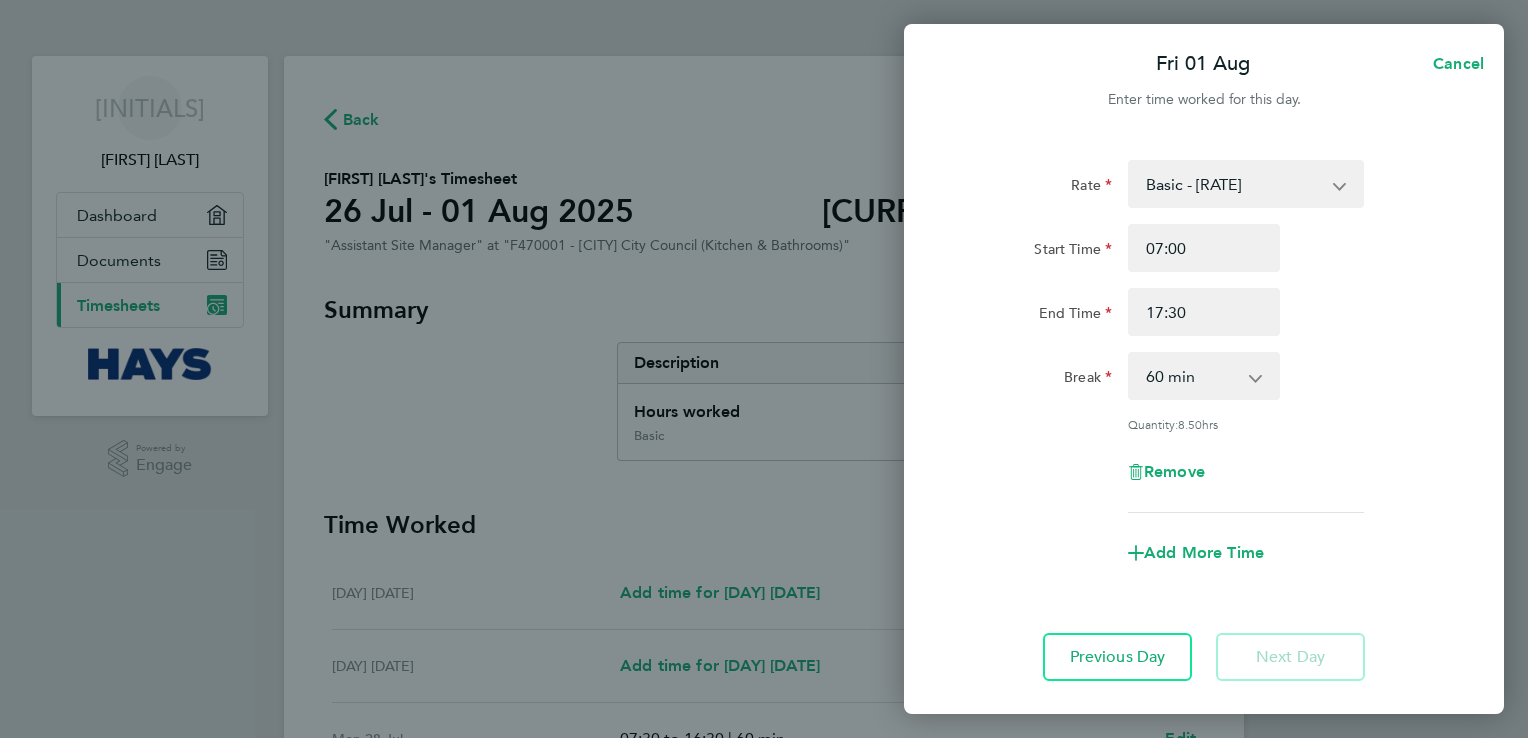 click on "Break  0 min   15 min   30 min   45 min   60 min   75 min   90 min" 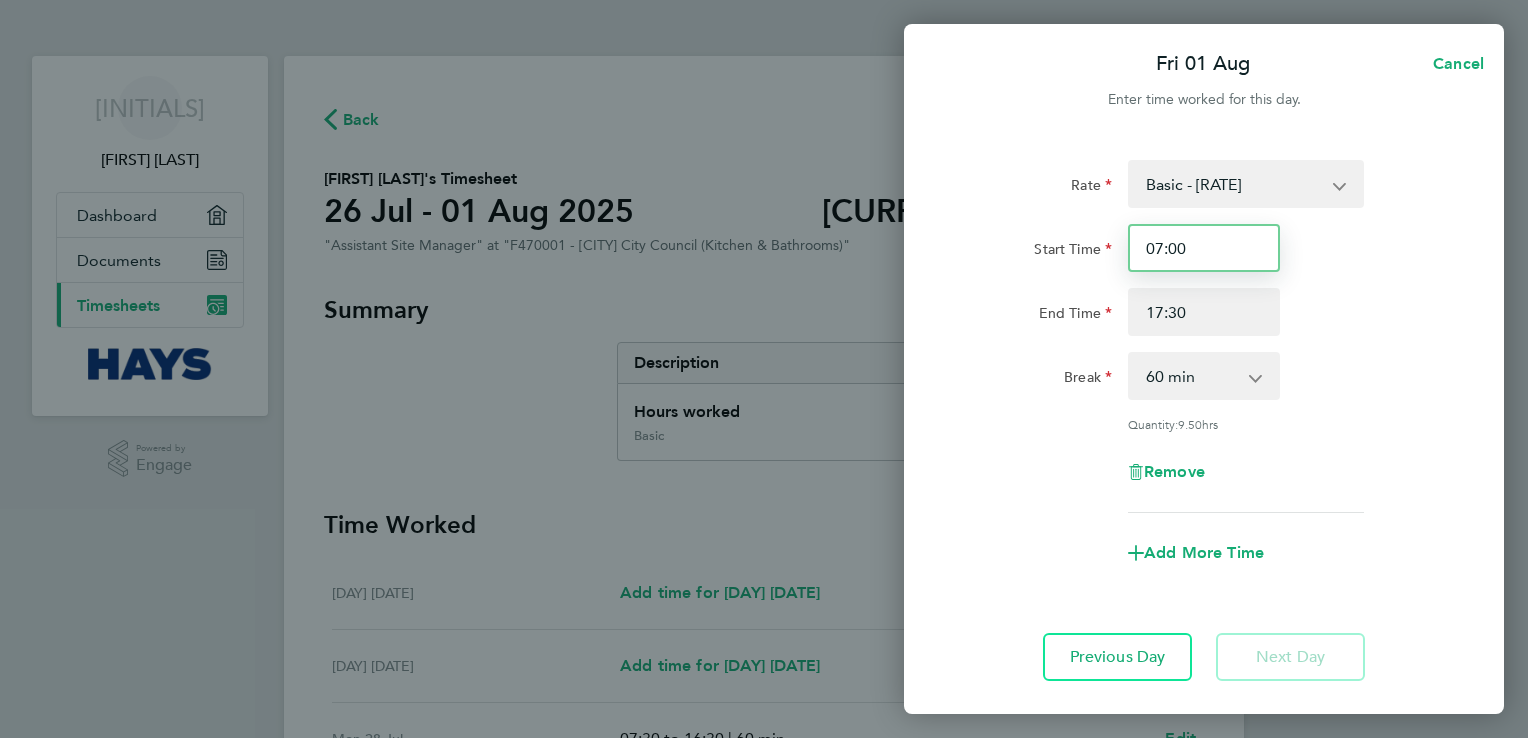 click on "07:00" at bounding box center (1204, 248) 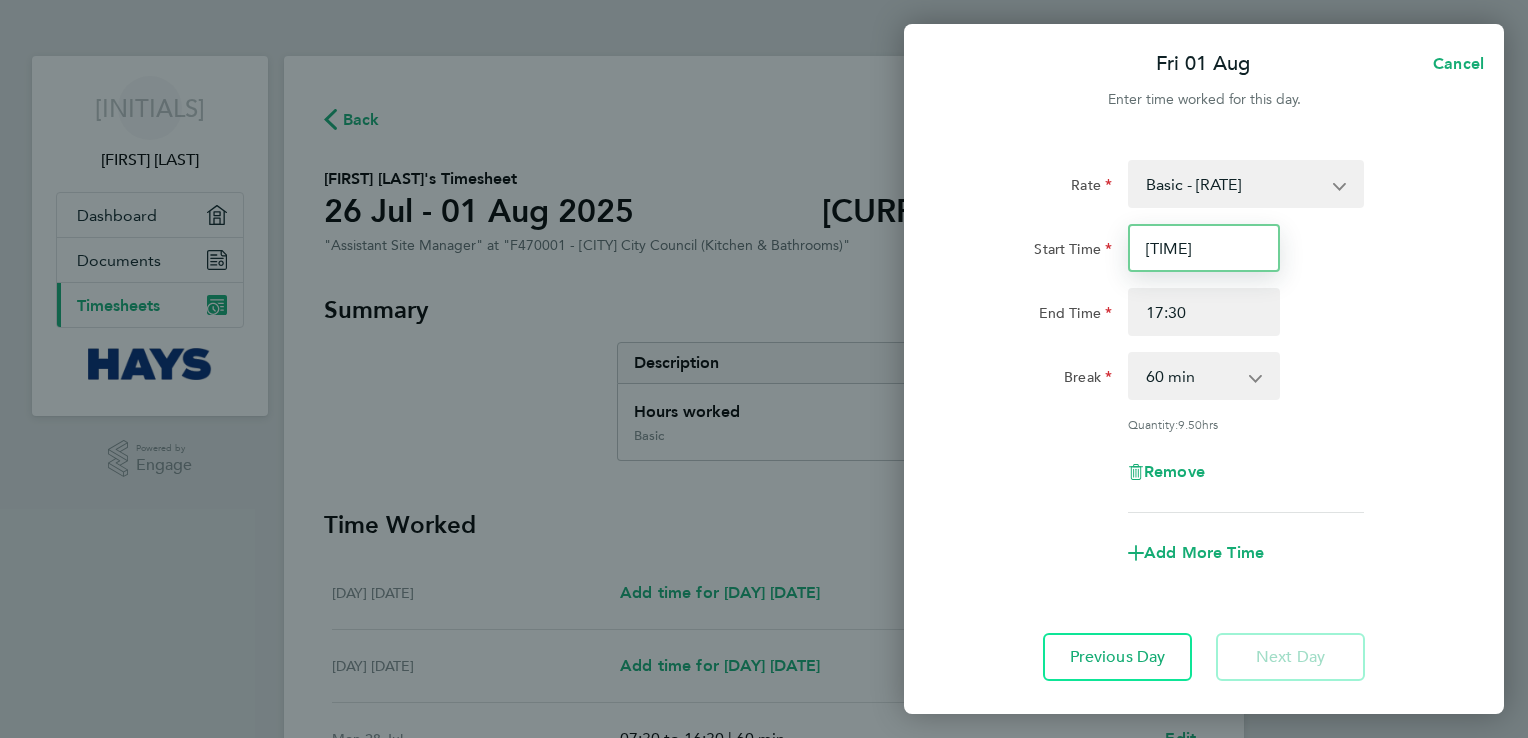 type on "[TIME]" 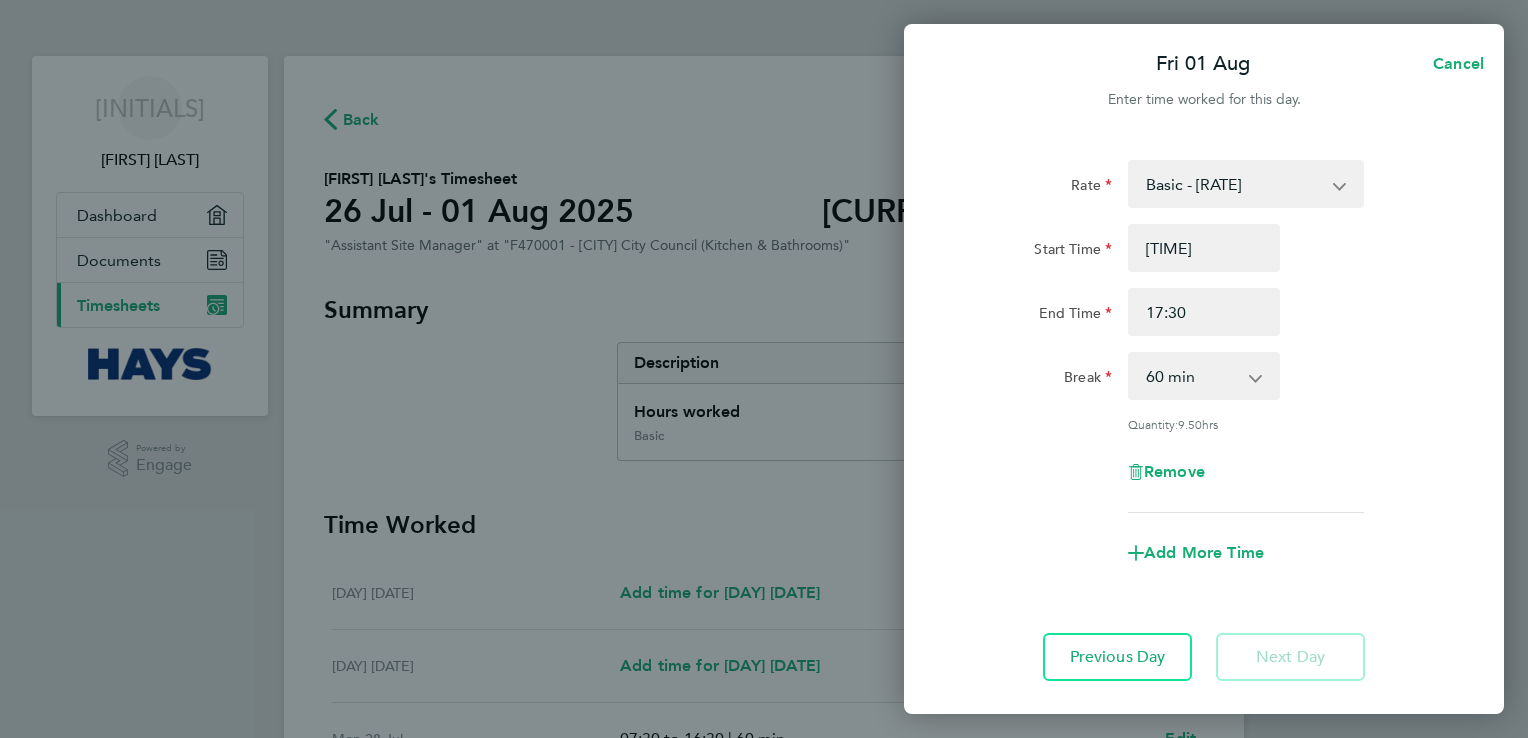 click on "End Time 17:30" 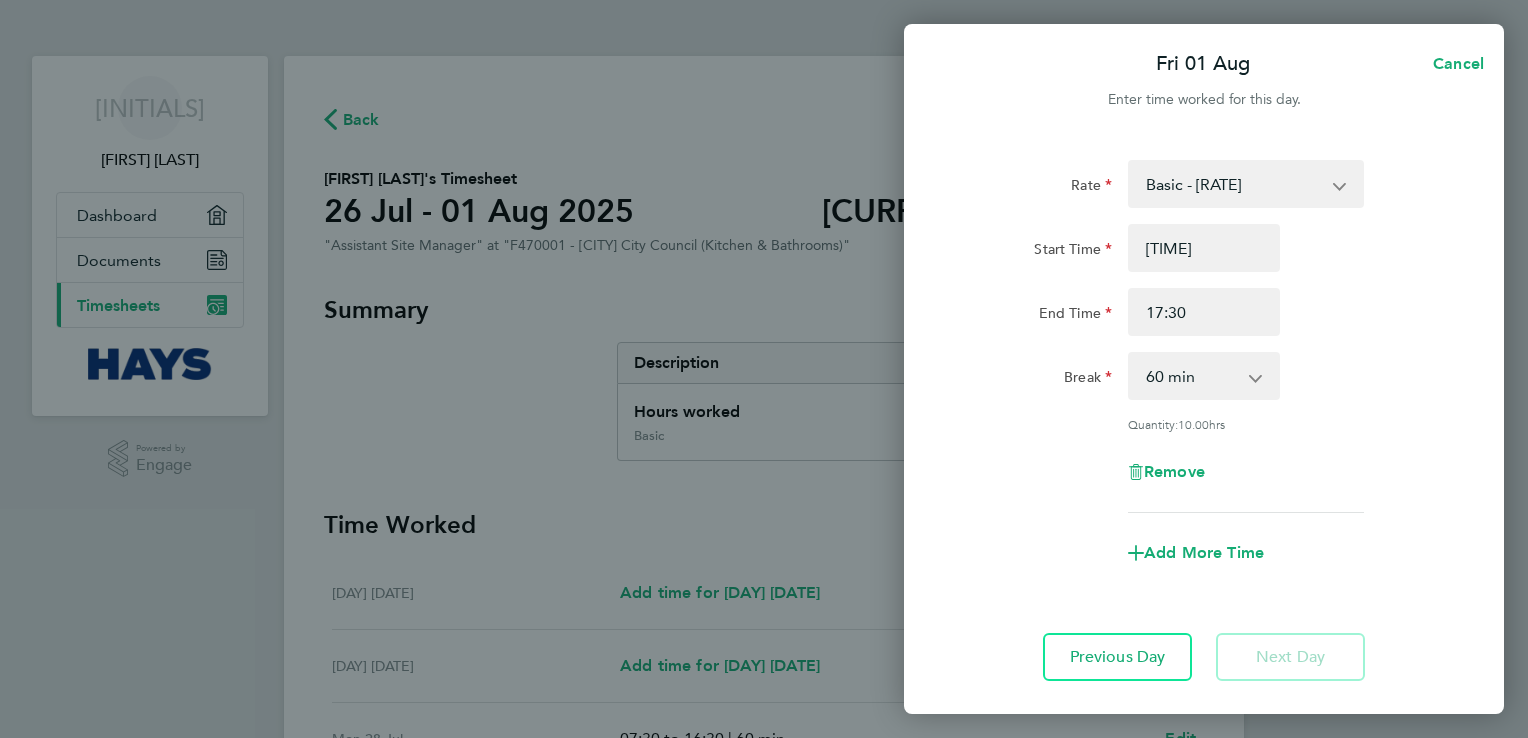 click on "Rate  Basic - [RATE]   Overtime - [RATE]
Start Time [TIME] End Time [TIME] Break  0 min   15 min   30 min   45 min   60 min   75 min   90 min
Quantity:  [QUANTITY]  hrs
Remove
Add More Time" 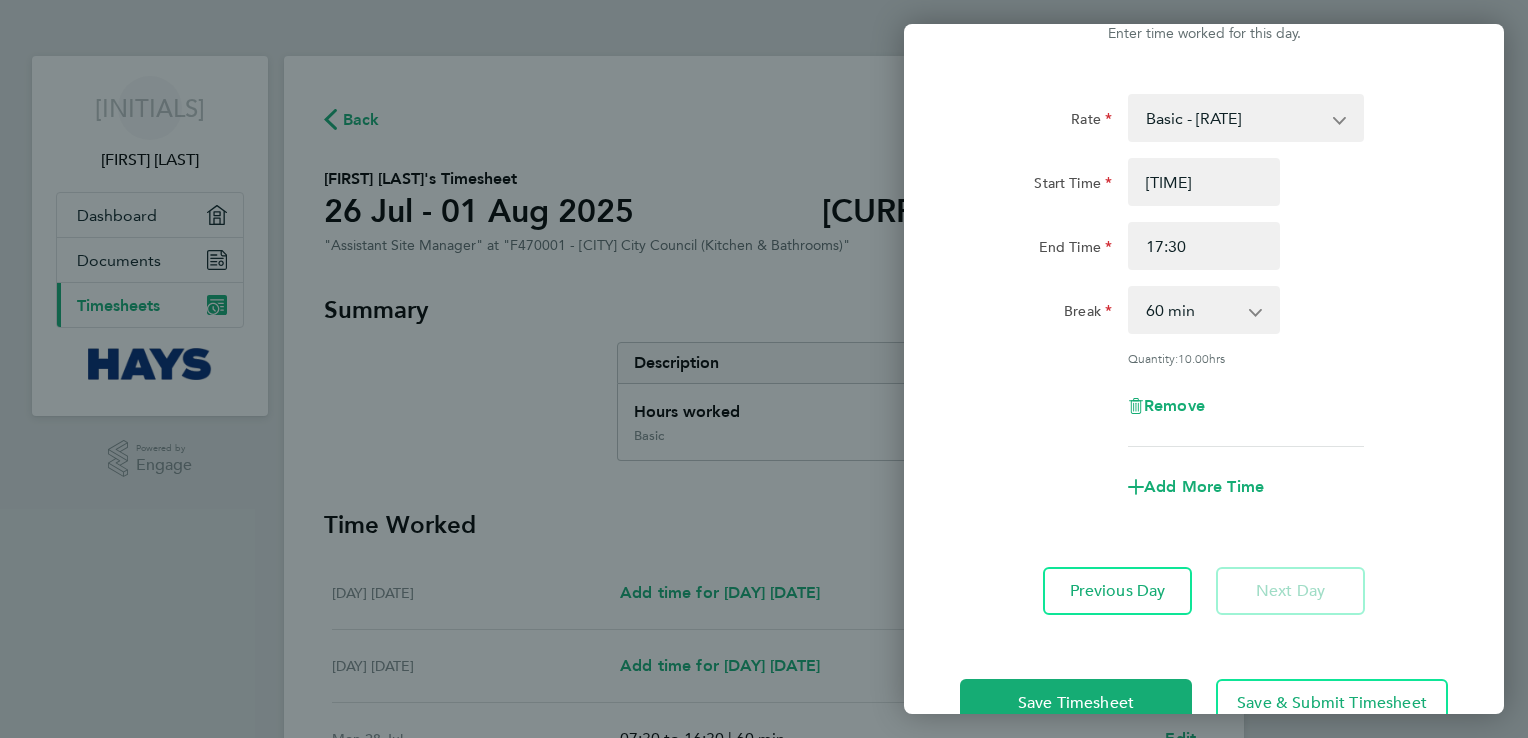 scroll, scrollTop: 116, scrollLeft: 0, axis: vertical 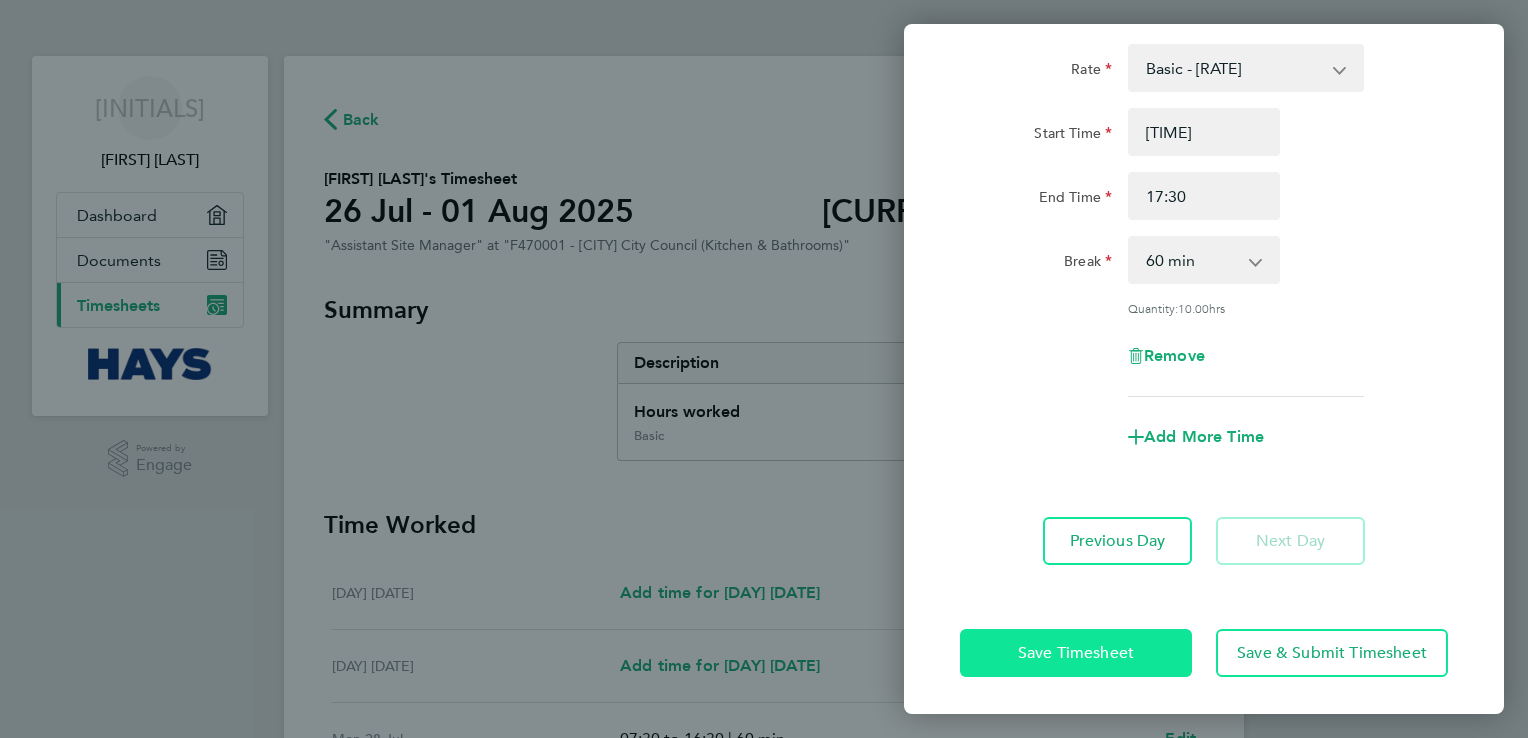 click on "Save Timesheet" 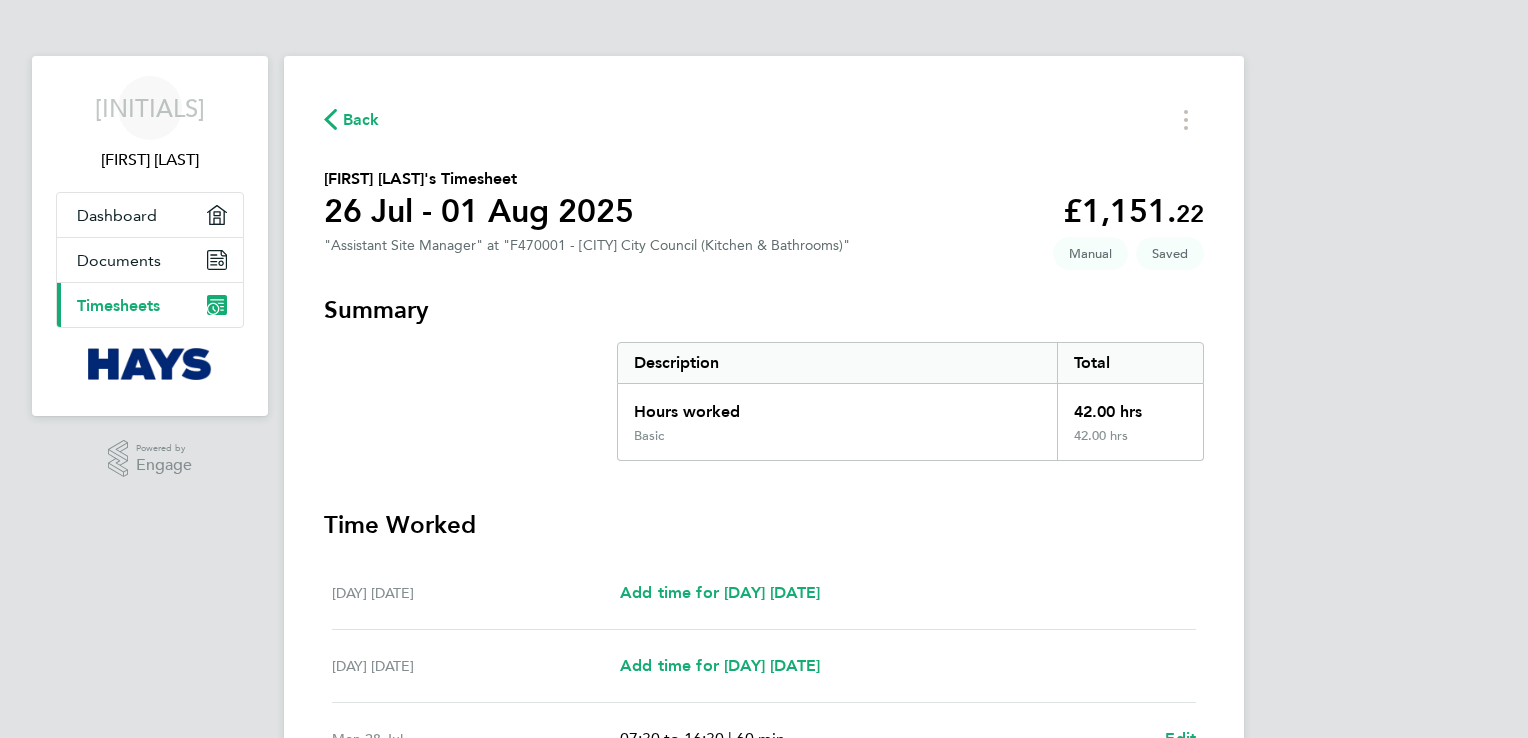 click on "Back
[FIRST] [LAST]'s Timesheet   [DATE] - [DATE] [YEAR]   [CURRENCY][AMOUNT]   "Assistant Site Manager" at "F470001 - [CITY] City Council (Kitchen & Bathrooms)"   Saved   Manual   Summary   Description   Total   Hours worked   [HOURS] hrs   Basic   [HOURS] hrs   Time Worked   [DAY] [DATE]   Add time for [DAY] [DATE]   Add time for [DAY] [DATE]   [DAY] [DATE]   Add time for [DAY] [DATE]   Add time for [DAY] [DATE]   [DAY] [DATE]   [TIME] to [TIME]   |   [MINUTES] min   [HOURS] hrs   |   Basic   ([CURRENCY][RATE]) =   [CURRENCY][AMOUNT]   Edit   [DAY] [DATE]   [TIME] to [TIME]   |   [MINUTES] min   [HOURS] hrs   |   Basic   ([CURRENCY][RATE]) =   [CURRENCY][AMOUNT]   Edit   [DAY] [DATE]   [TIME] to [TIME]   |   [MINUTES] min   [HOURS] hrs   |   Basic   ([CURRENCY][RATE]) =   [CURRENCY][AMOUNT]   Edit   [DAY] [DATE]   [TIME] to [TIME]   |   [MINUTES] min   [HOURS] hrs   |   Basic   ([CURRENCY][RATE]) =   [CURRENCY][AMOUNT]   Edit   [DAY] [DATE]   [TIME] to [TIME]   |   [MINUTES] min   [HOURS] hrs   |   Basic   ([CURRENCY][RATE]) =   [CURRENCY][AMOUNT]   Edit   Submit For Approval" 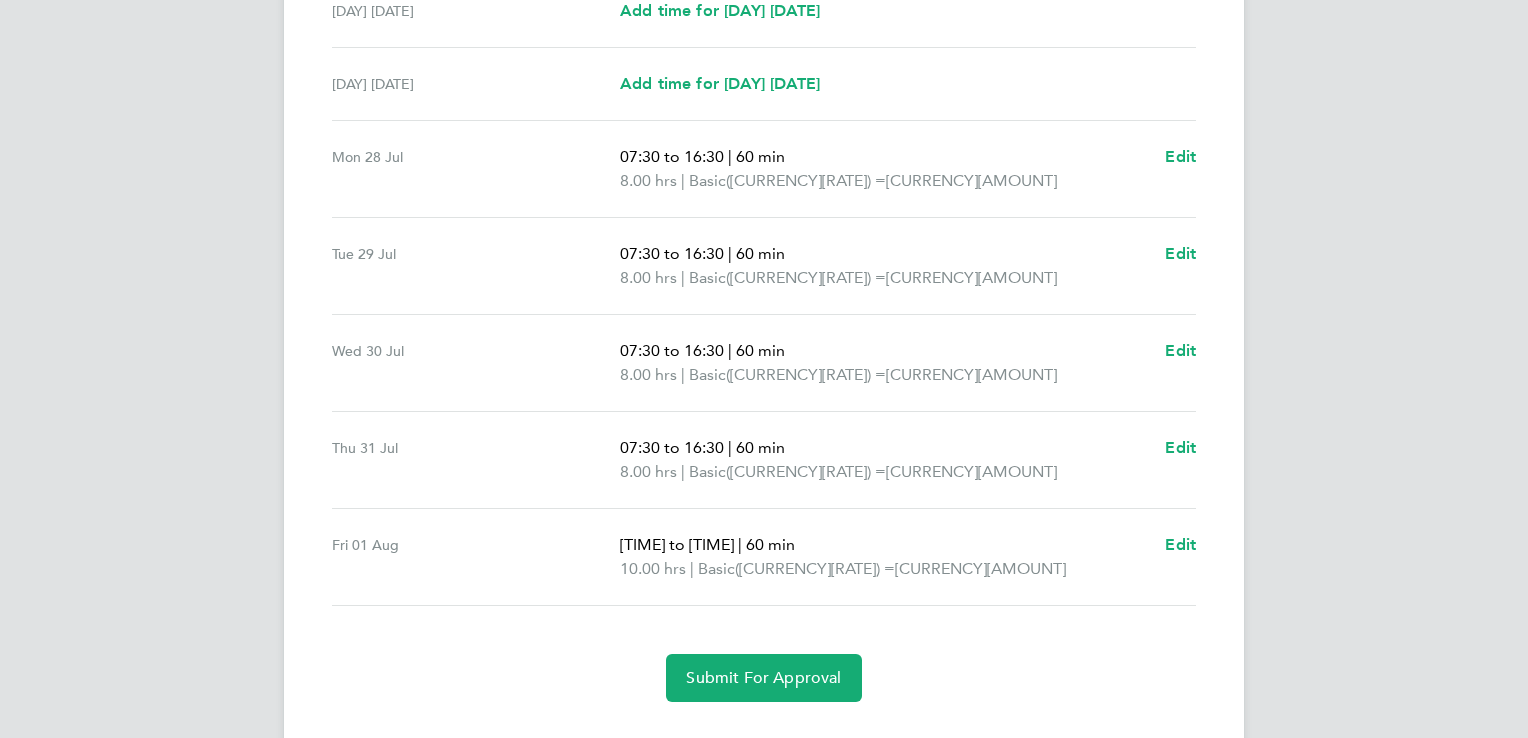 scroll, scrollTop: 624, scrollLeft: 0, axis: vertical 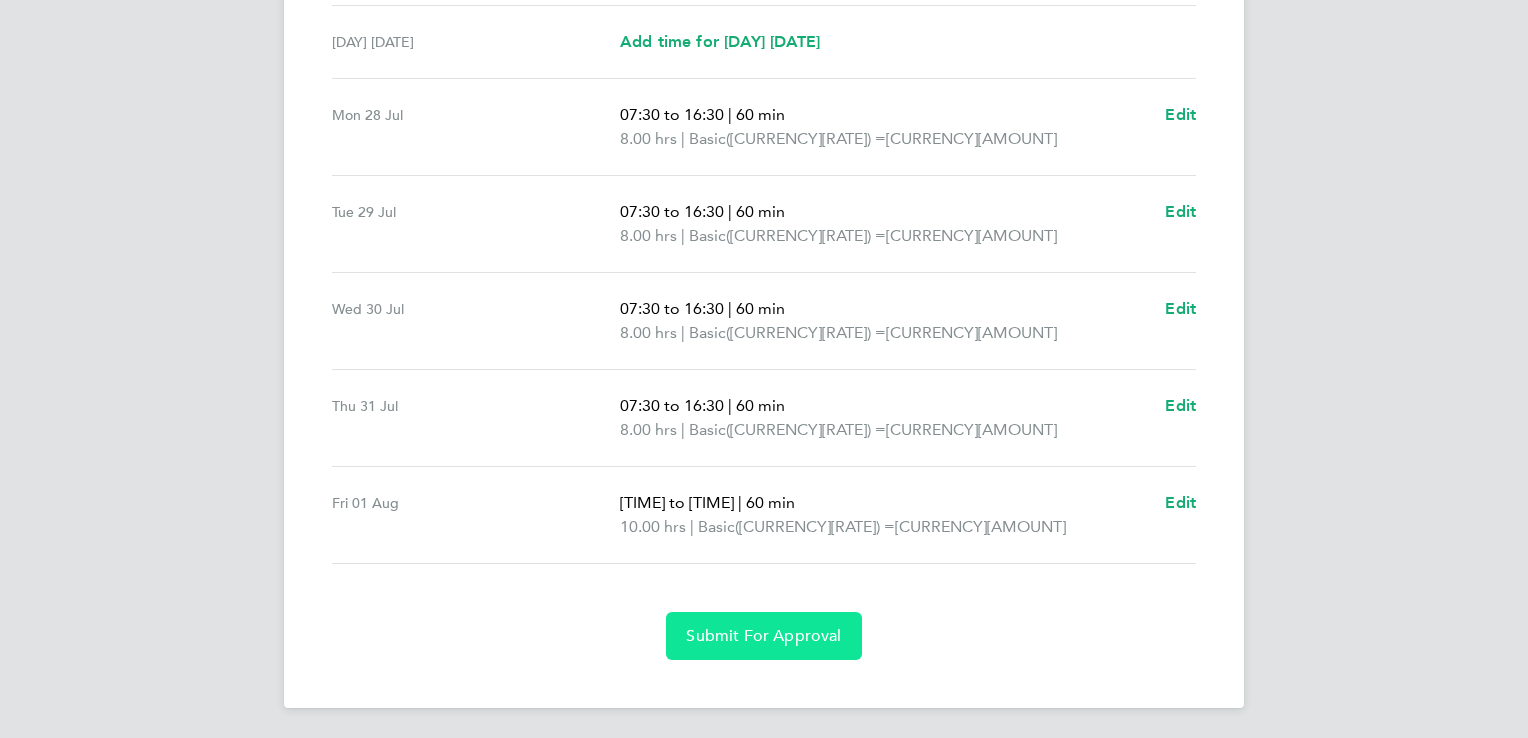 click on "Submit For Approval" 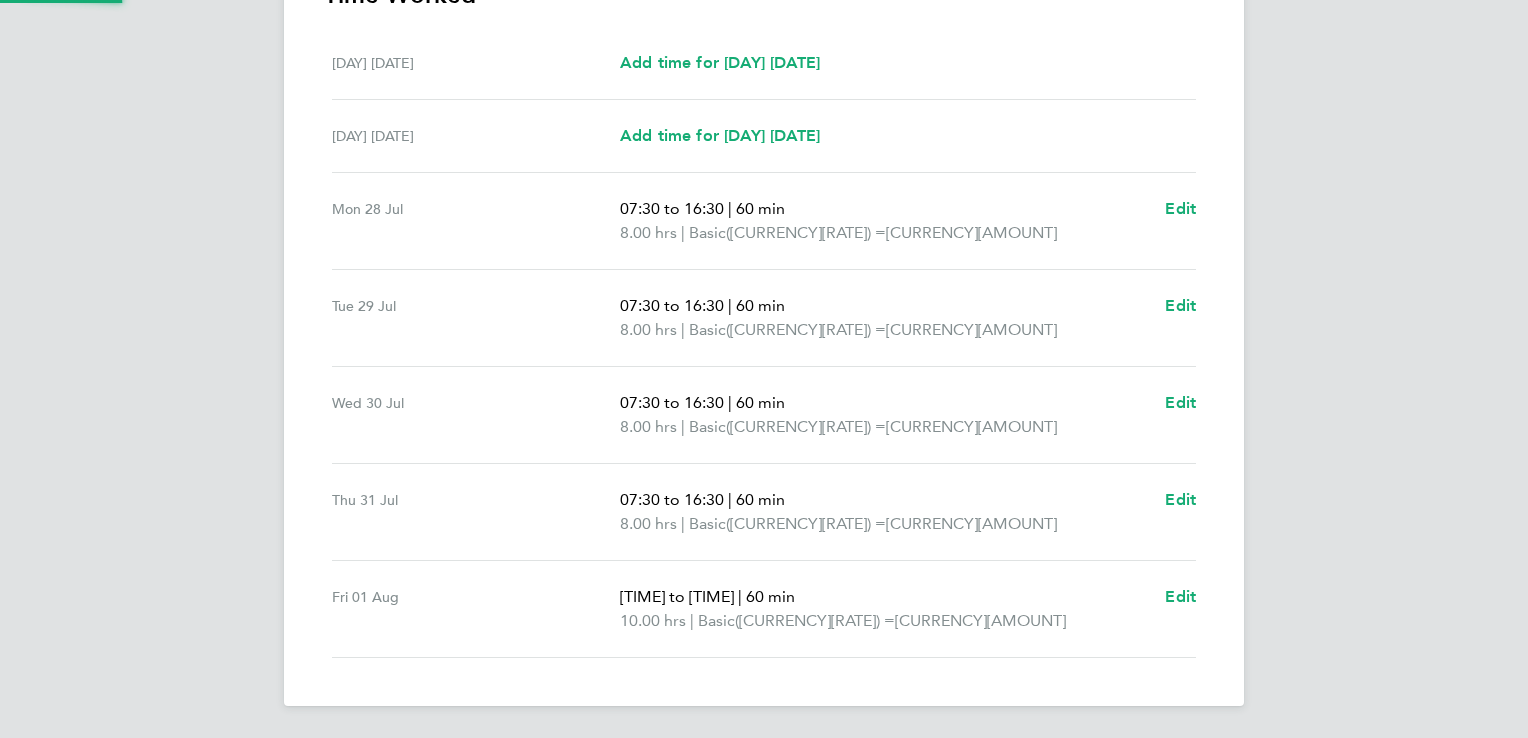scroll, scrollTop: 528, scrollLeft: 0, axis: vertical 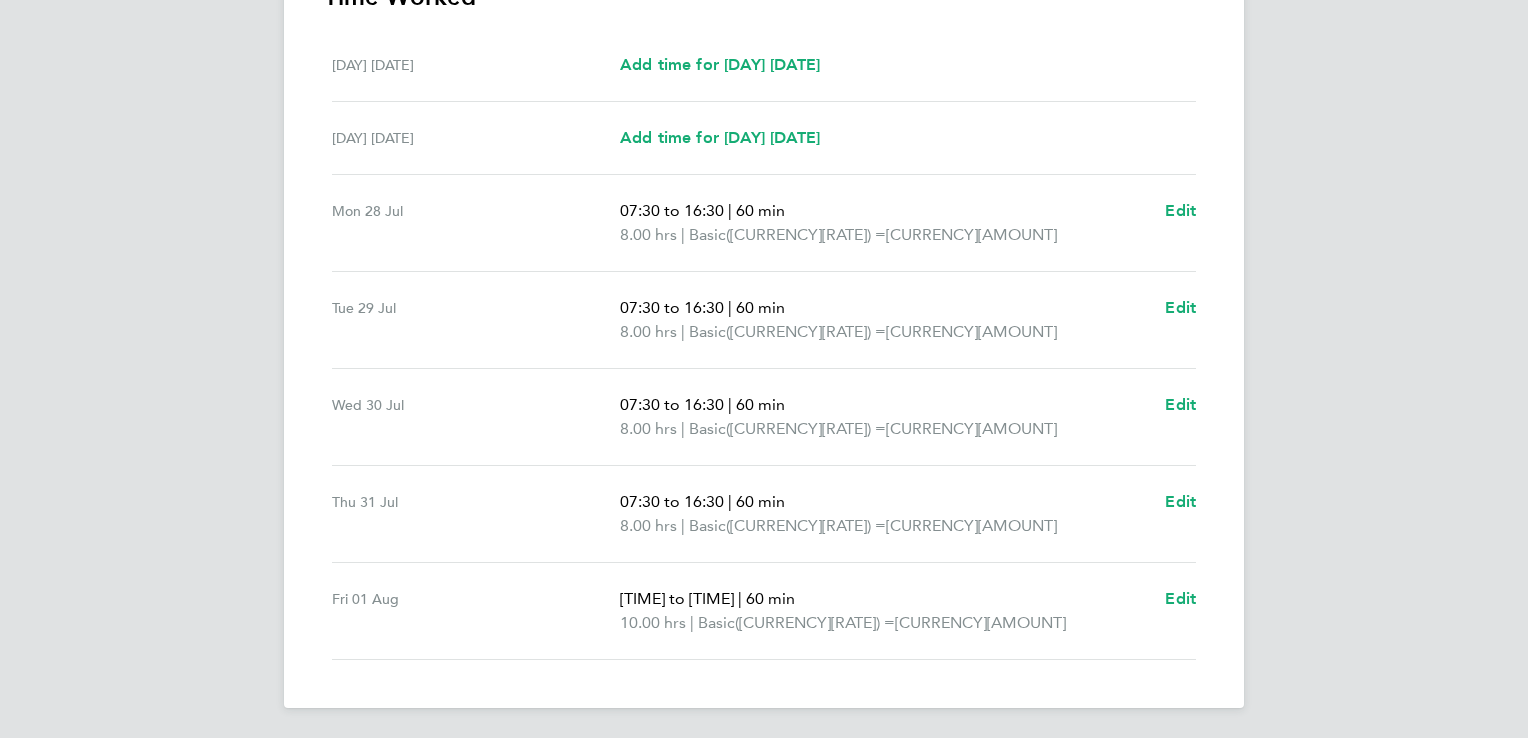click on "Back
[FIRST] [LAST]'s Timesheet   [DATE] - [DATE] [YEAR]   [CURRENCY][AMOUNT]   "Assistant Site Manager" at "F470001 - [CITY] City Council (Kitchen & Bathrooms)"   Submitted   Manual   Summary   Description   Total   Hours worked   [HOURS] hrs   Basic   [HOURS] hrs   Time Worked   [DAY] [DATE]   Add time for [DAY] [DATE]   Add time for [DAY] [DATE]   [DAY] [DATE]   Add time for [DAY] [DATE]   Add time for [DAY] [DATE]   [DAY] [DATE]   [TIME] to [TIME]   |   [MINUTES] min   [HOURS] hrs   |   Basic   ([CURRENCY][RATE]) =   [CURRENCY][AMOUNT]   Edit   [DAY] [DATE]   [TIME] to [TIME]   |   [MINUTES] min   [HOURS] hrs   |   Basic   ([CURRENCY][RATE]) =   [CURRENCY][AMOUNT]   Edit   [DAY] [DATE]   [TIME] to [TIME]   |   [MINUTES] min   [HOURS] hrs   |   Basic   ([CURRENCY][RATE]) =   [CURRENCY][AMOUNT]   Edit   [DAY] [DATE]   [TIME] to [TIME]   |   [MINUTES] min   [HOURS] hrs   |   Basic   ([CURRENCY][RATE]) =   [CURRENCY][AMOUNT]   Edit   [DAY] [DATE]   [TIME] to [TIME]   |   [MINUTES] min   [HOURS] hrs   |   Basic   ([CURRENCY][RATE]) =   [CURRENCY][AMOUNT]   Edit" 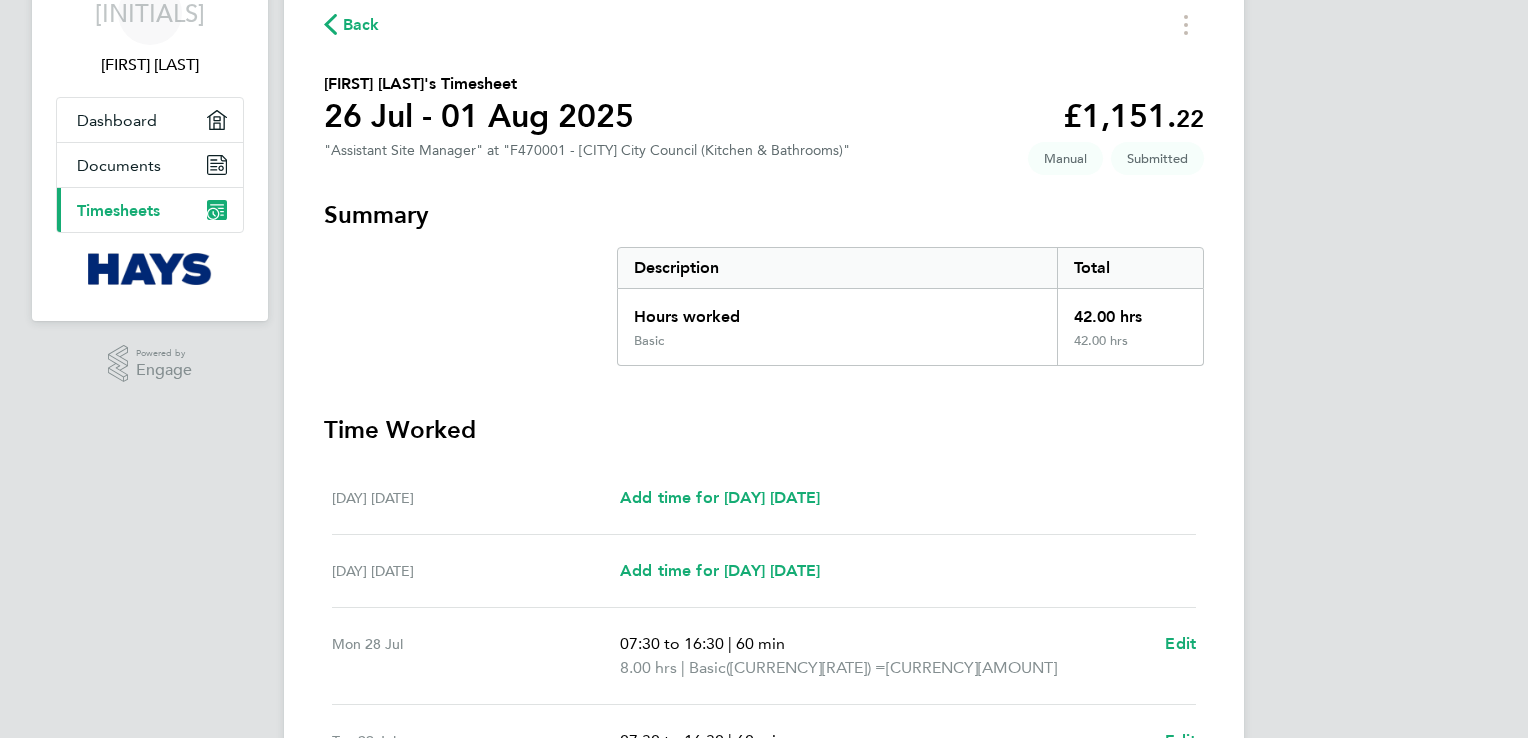 scroll, scrollTop: 0, scrollLeft: 0, axis: both 